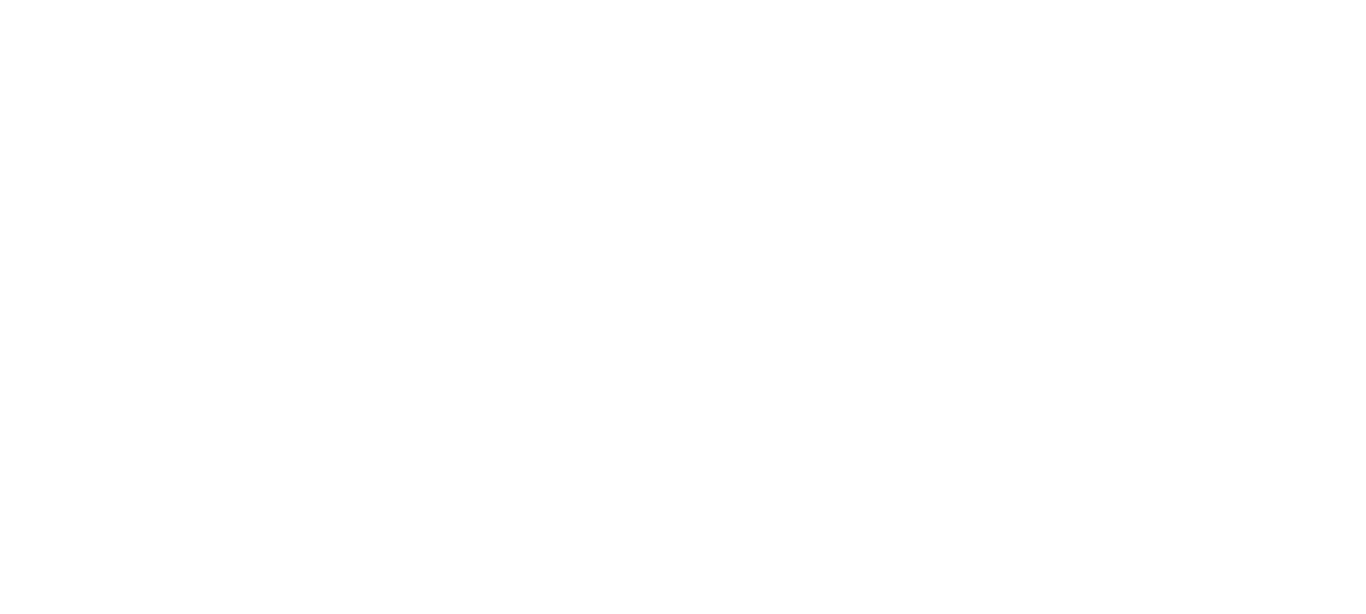 scroll, scrollTop: 0, scrollLeft: 0, axis: both 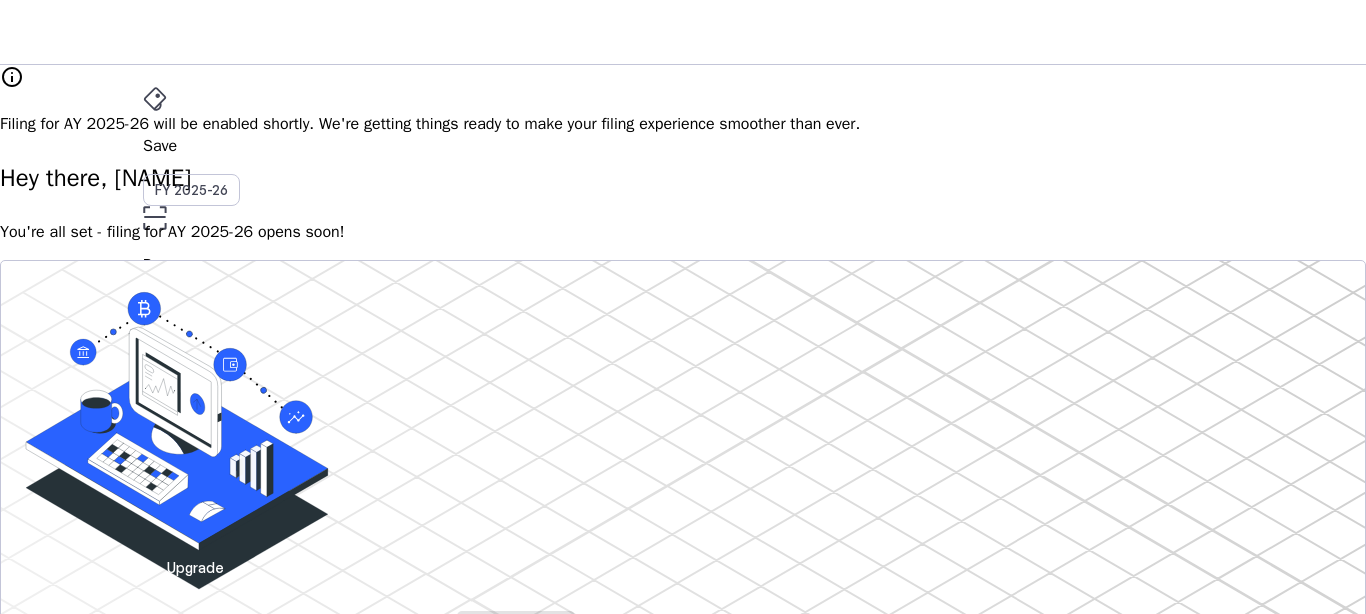 click on "Pay" at bounding box center (683, 146) 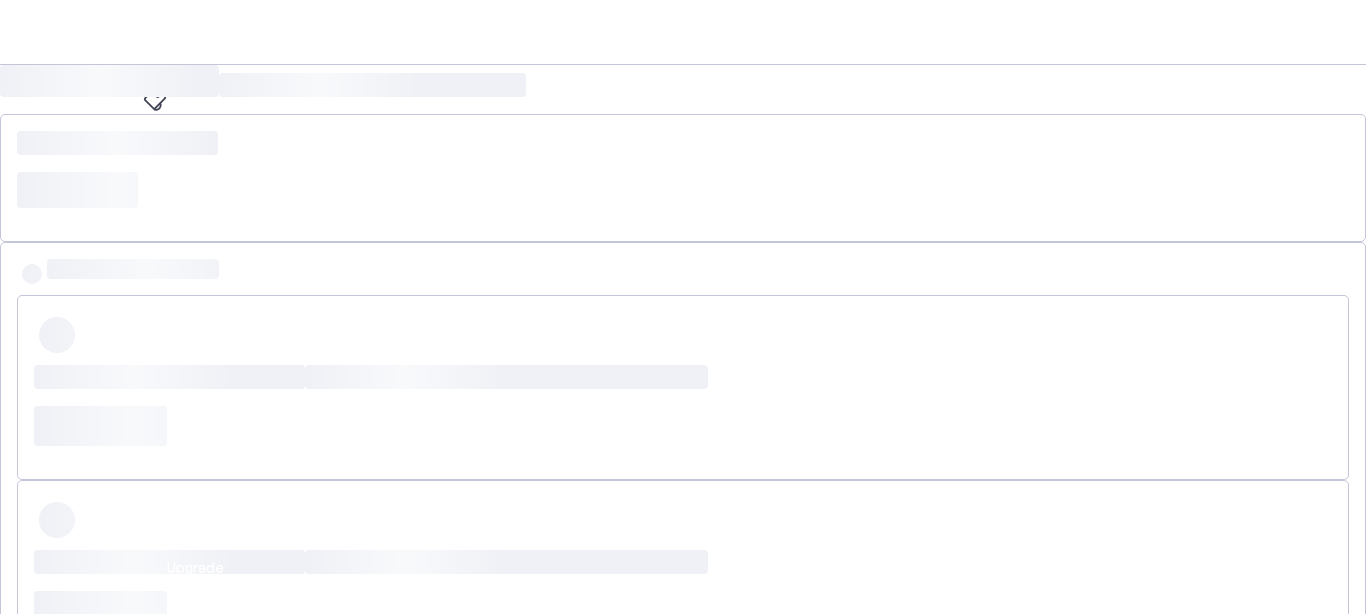 click on "Save" at bounding box center (683, 146) 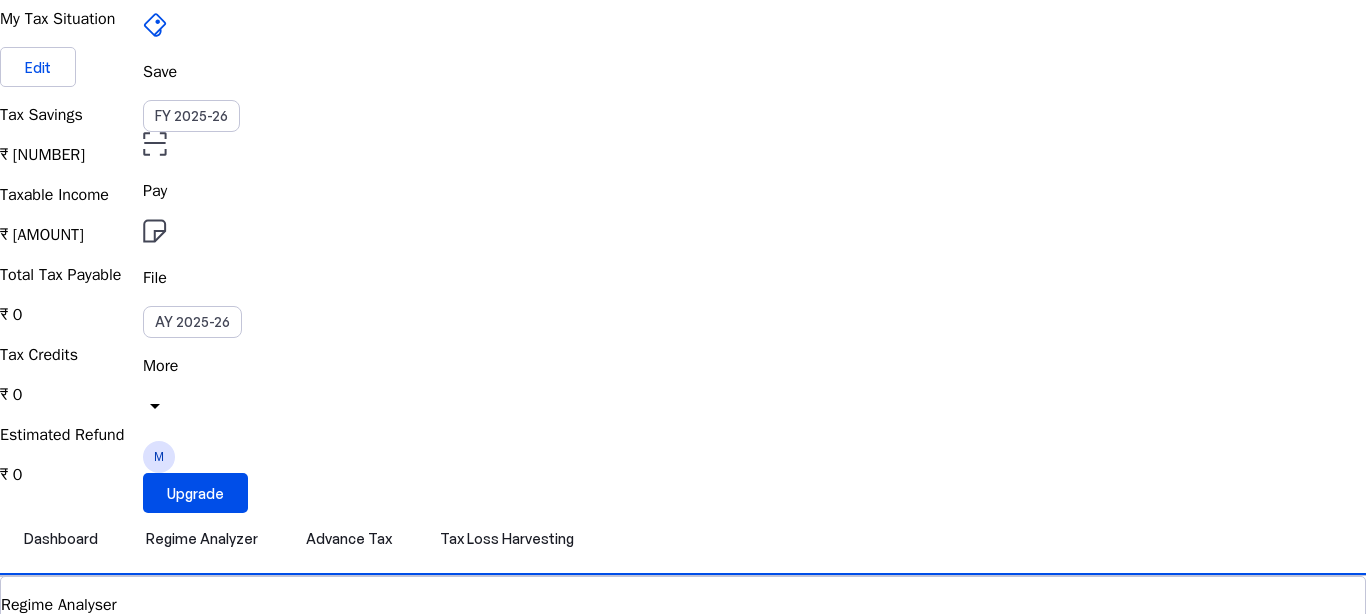 scroll, scrollTop: 95, scrollLeft: 0, axis: vertical 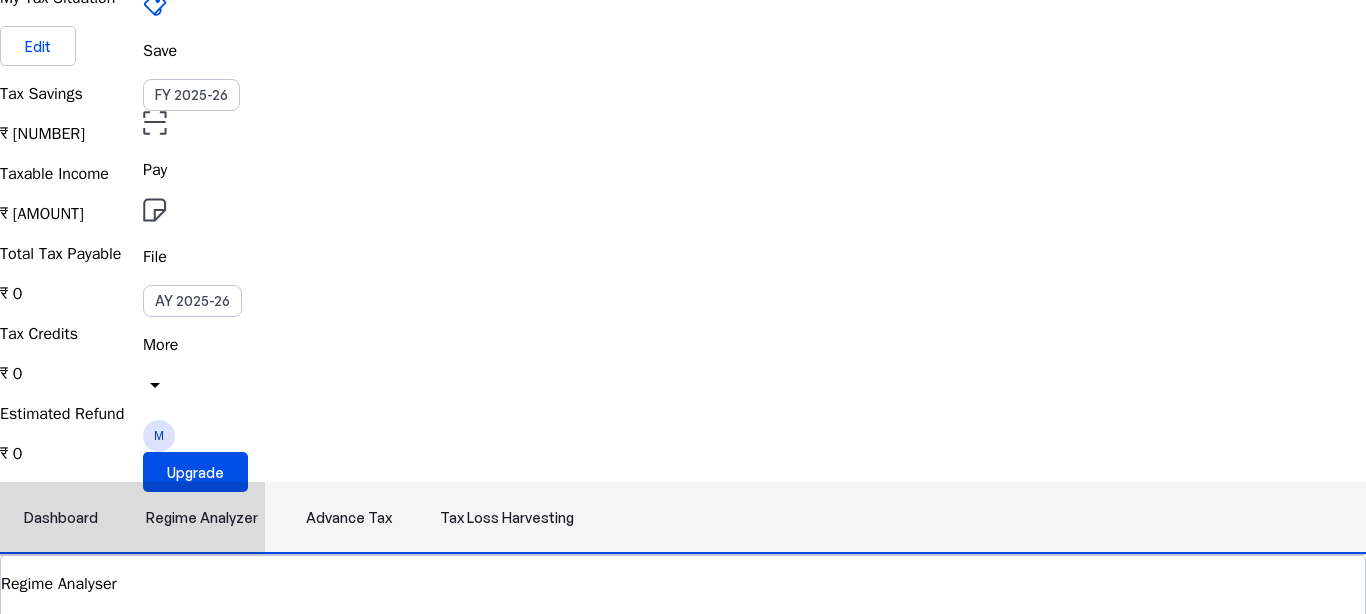 click on "Regime Analyzer" at bounding box center (202, 518) 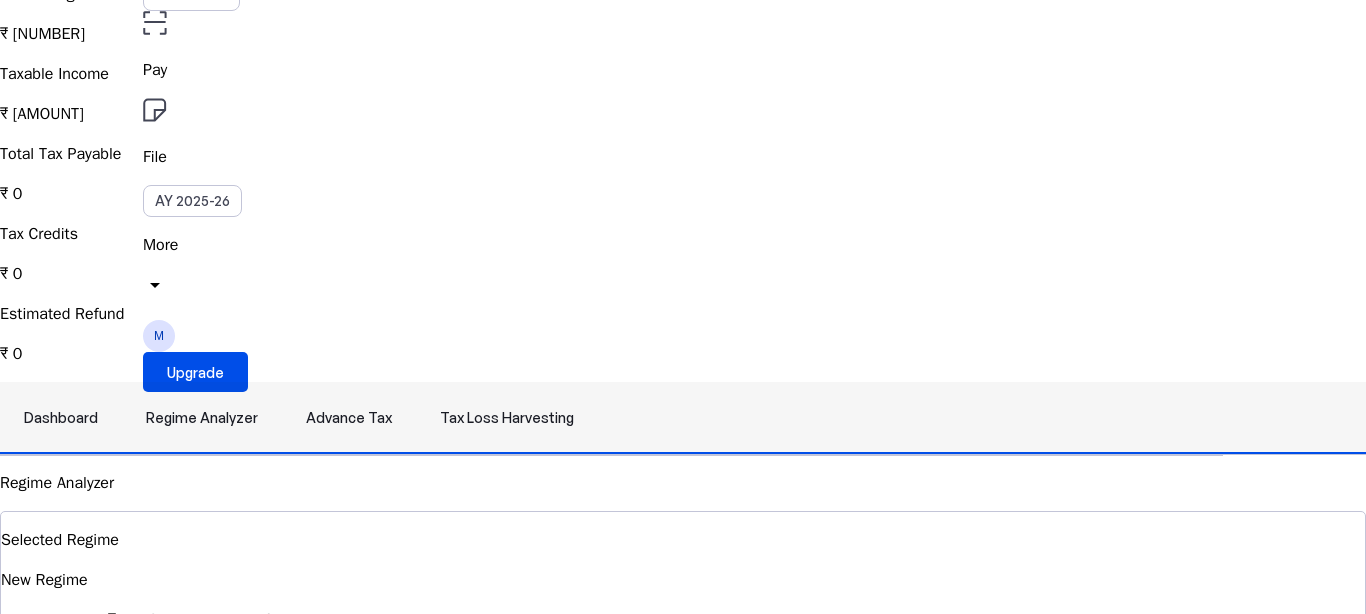 scroll, scrollTop: 252, scrollLeft: 0, axis: vertical 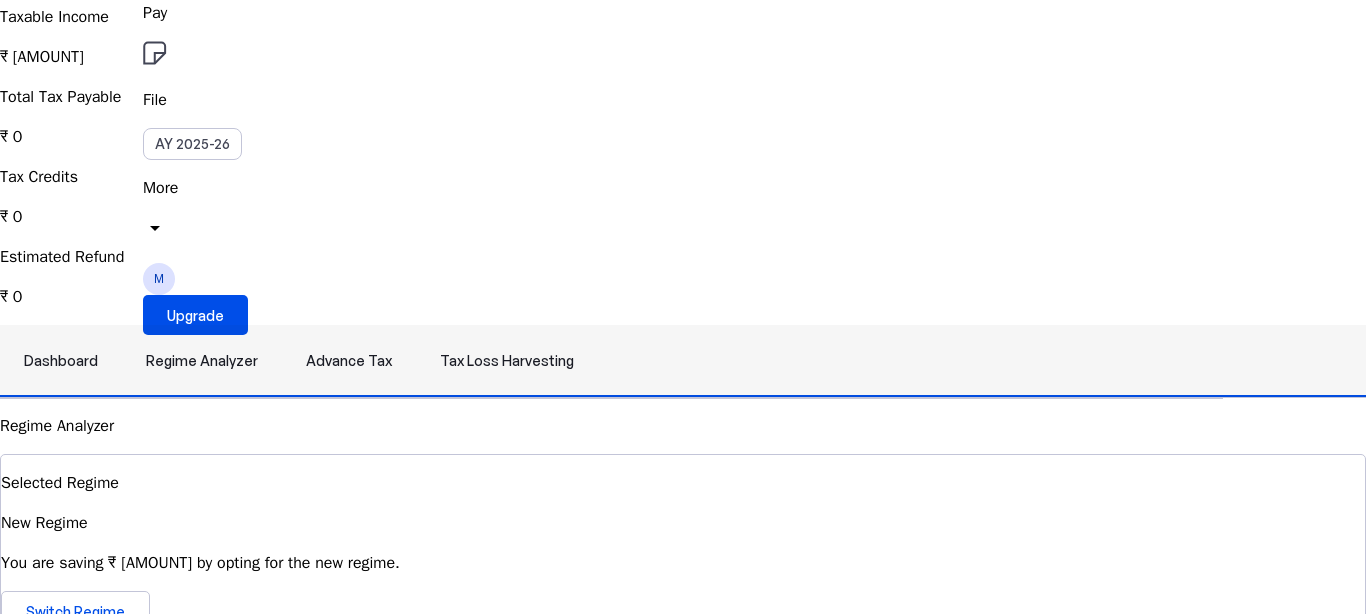 click on "Advance Tax" at bounding box center [349, 361] 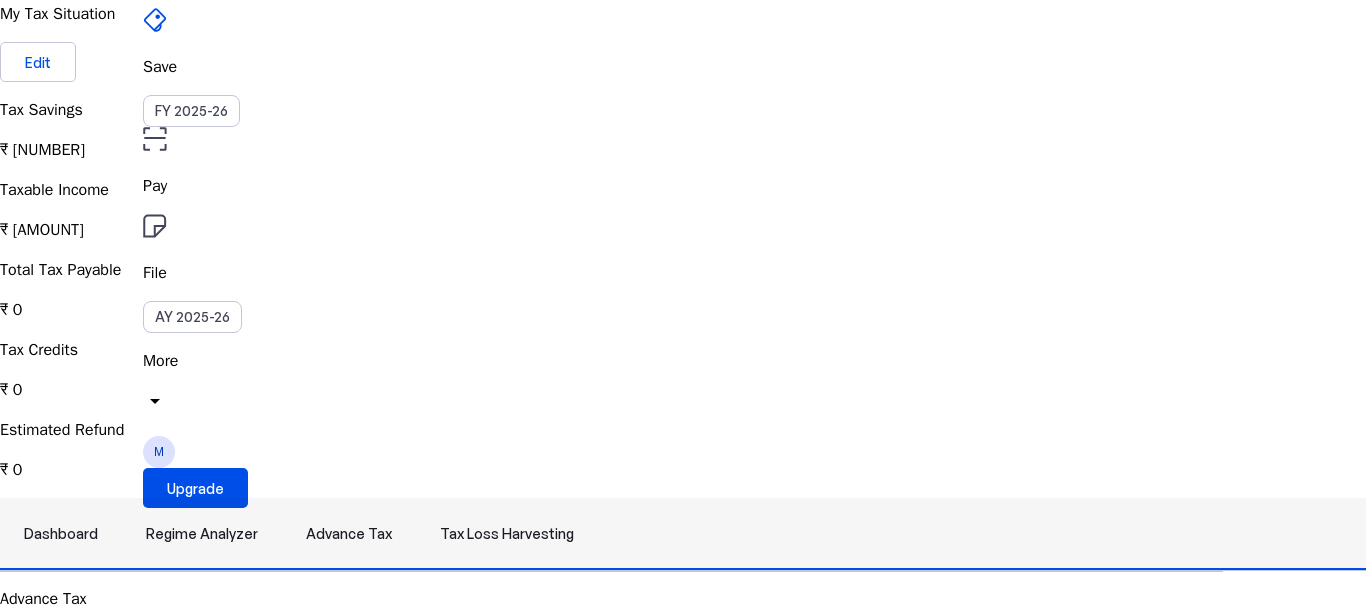 scroll, scrollTop: 90, scrollLeft: 0, axis: vertical 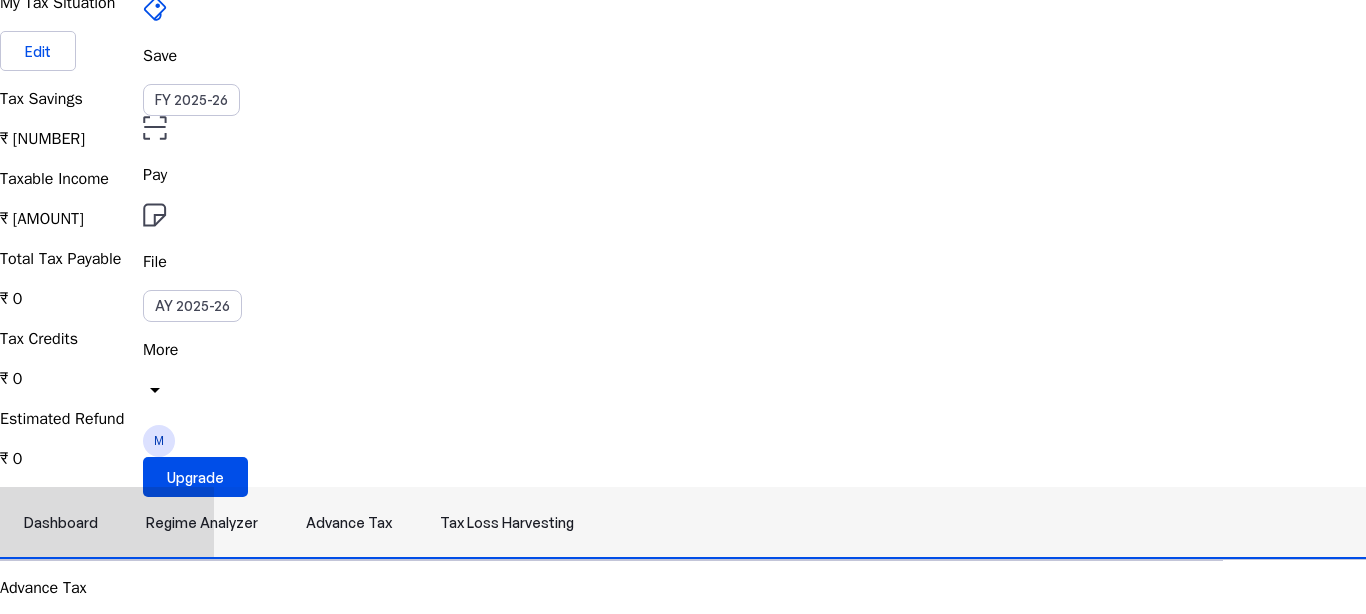 click on "Regime Analyzer" at bounding box center [202, 523] 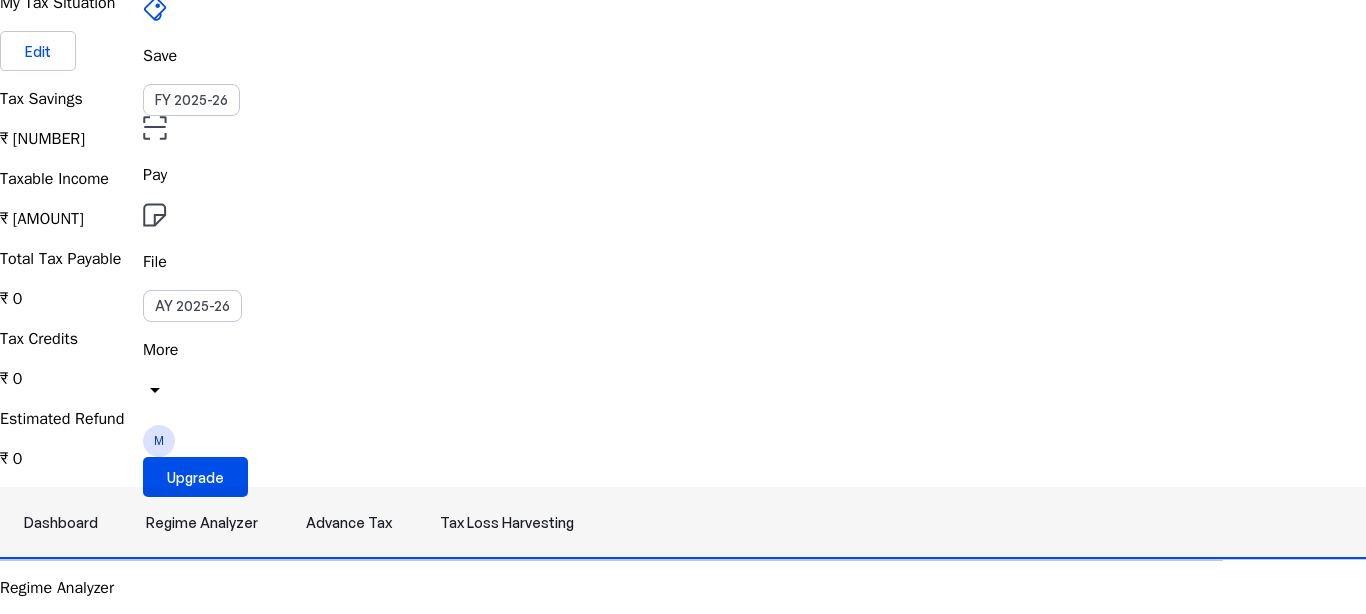 scroll, scrollTop: 0, scrollLeft: 0, axis: both 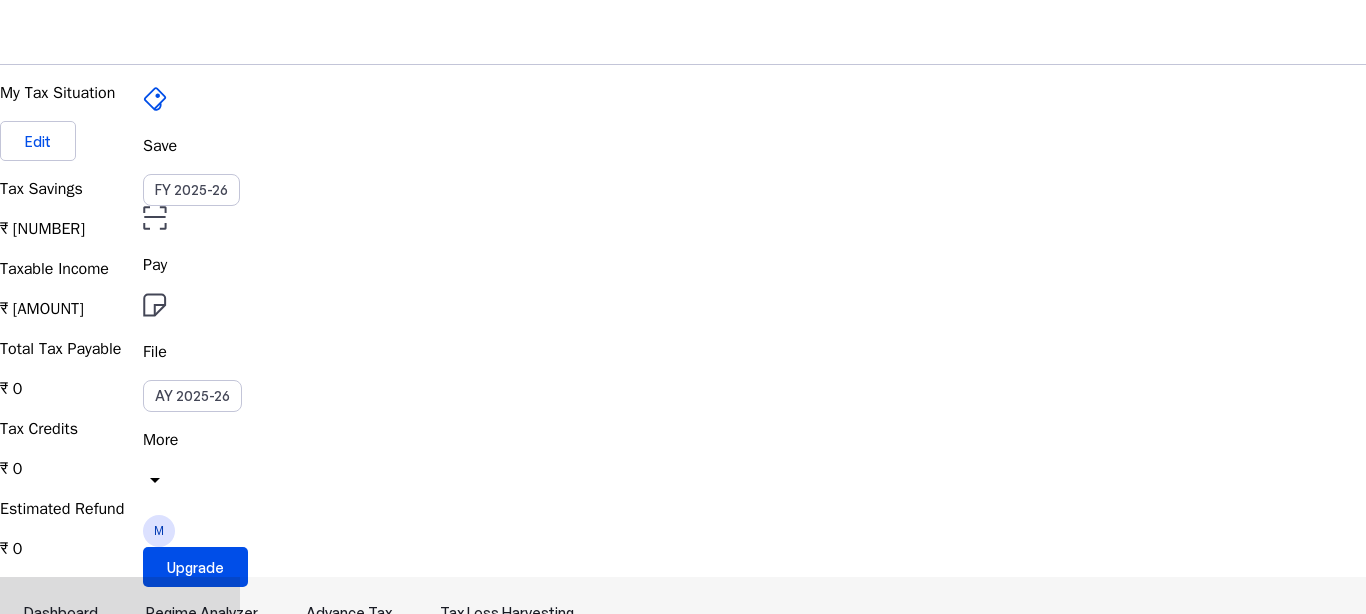 click on "Dashboard" at bounding box center (61, 613) 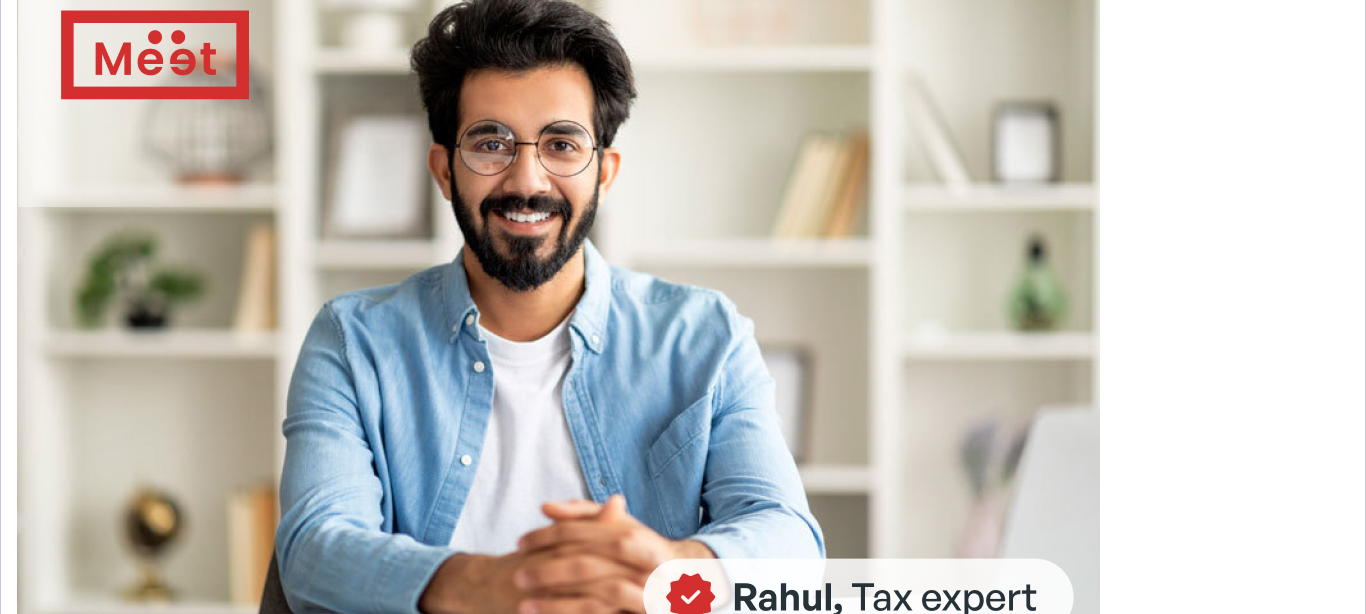scroll, scrollTop: 1007, scrollLeft: 0, axis: vertical 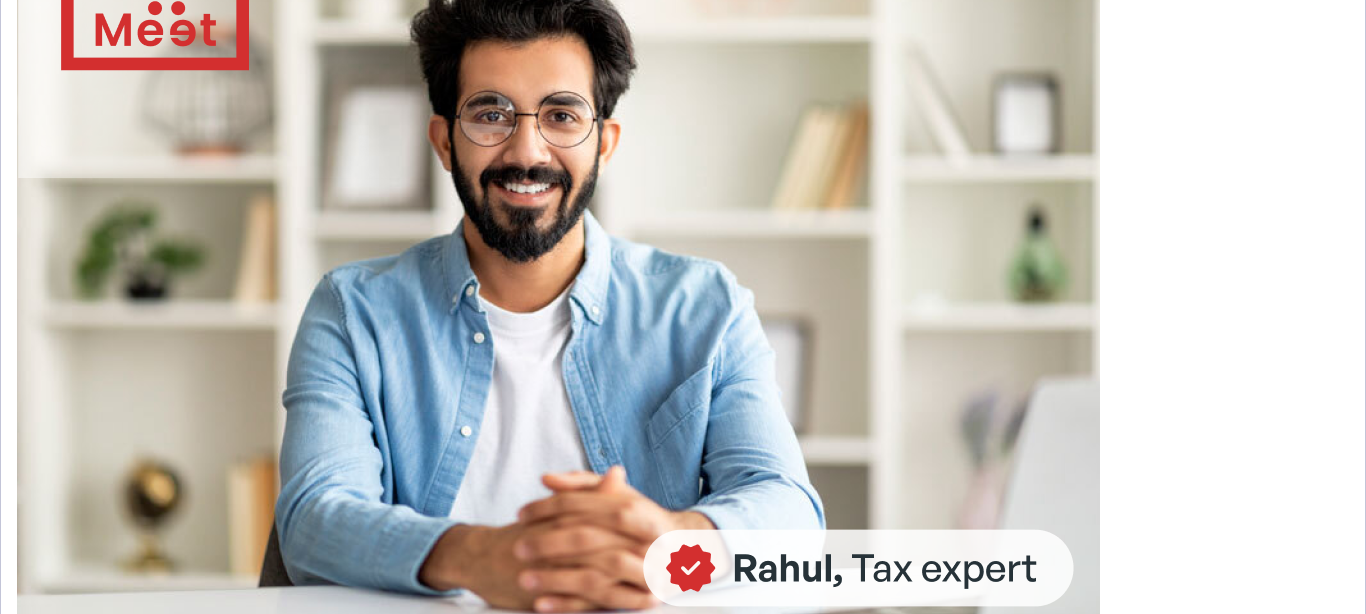 click on "In partnership with" at bounding box center (683, 2502) 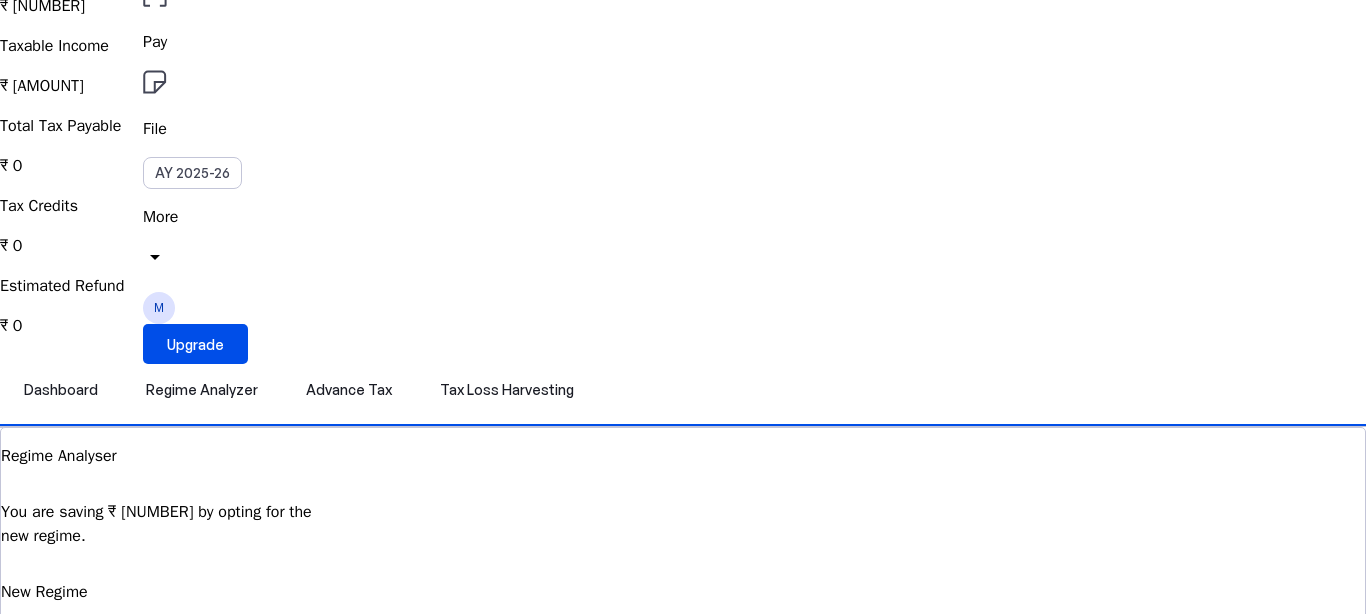 scroll, scrollTop: 0, scrollLeft: 0, axis: both 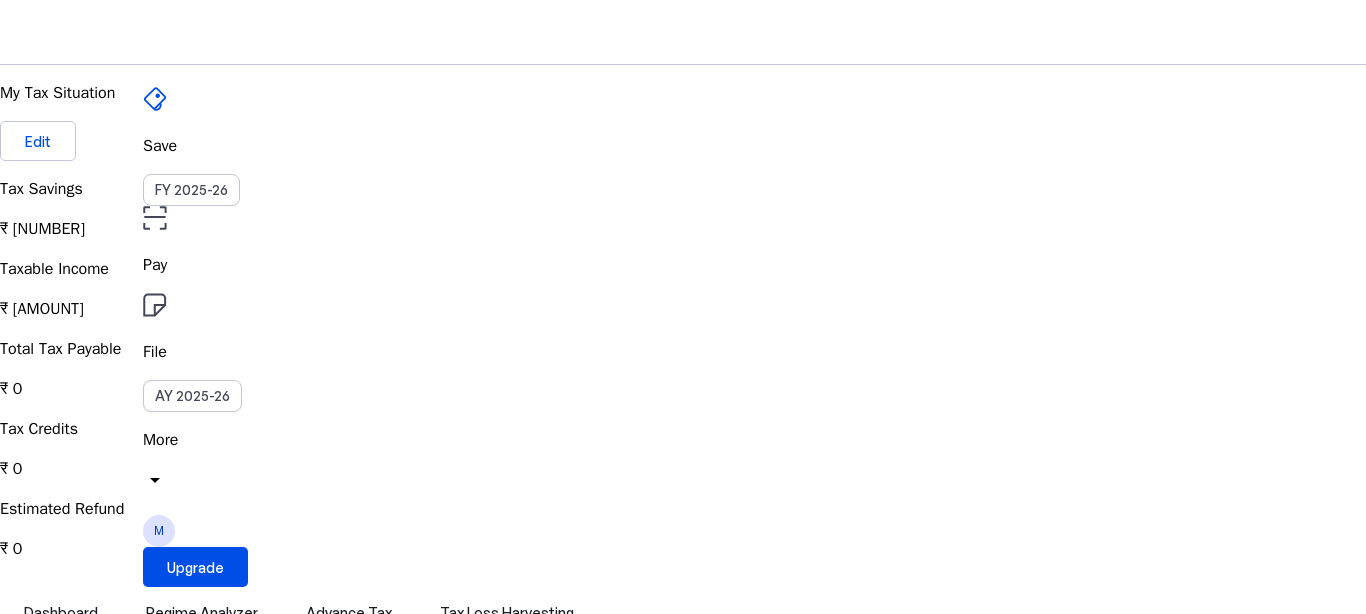 click on "Save FY 2025-26 Pay File AY 2025-26 More arrow_drop_down M Upgrade" at bounding box center (683, 32) 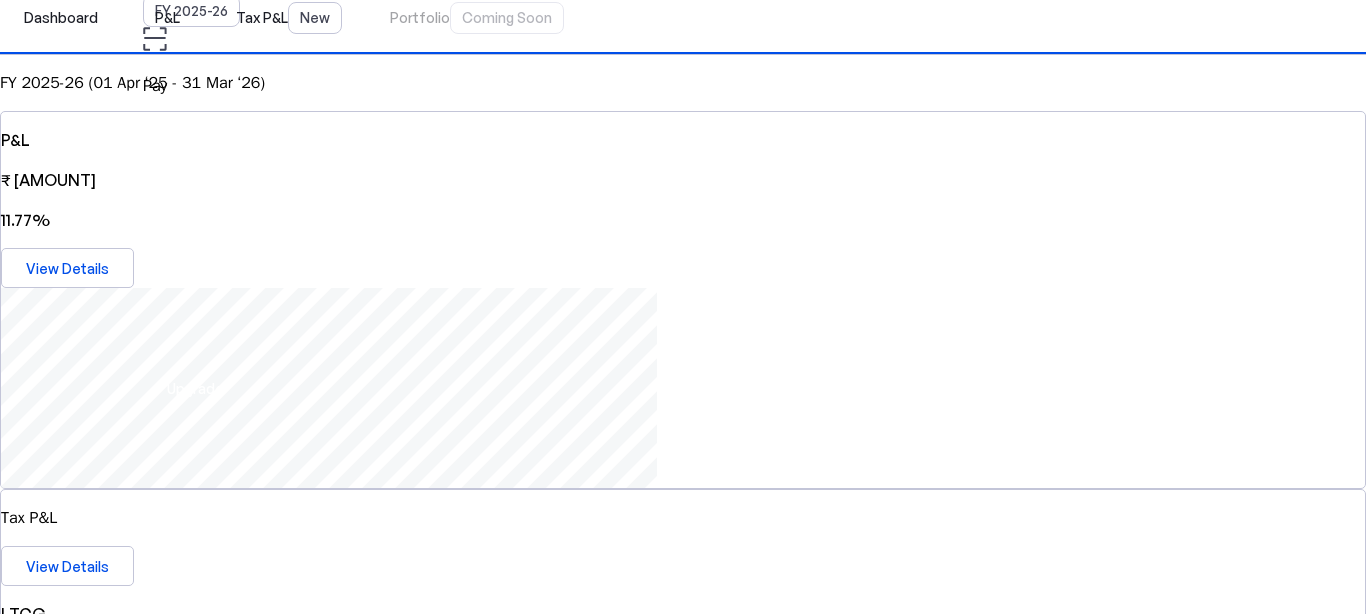 scroll, scrollTop: 0, scrollLeft: 0, axis: both 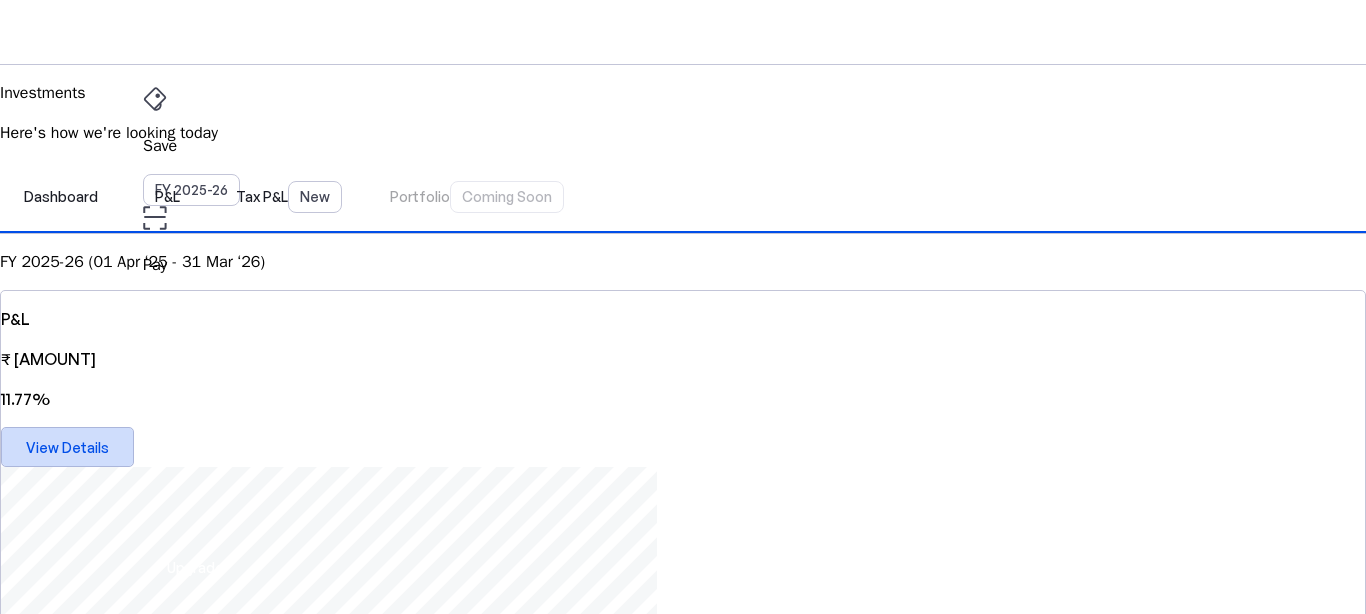 click on "View Details" at bounding box center [67, 447] 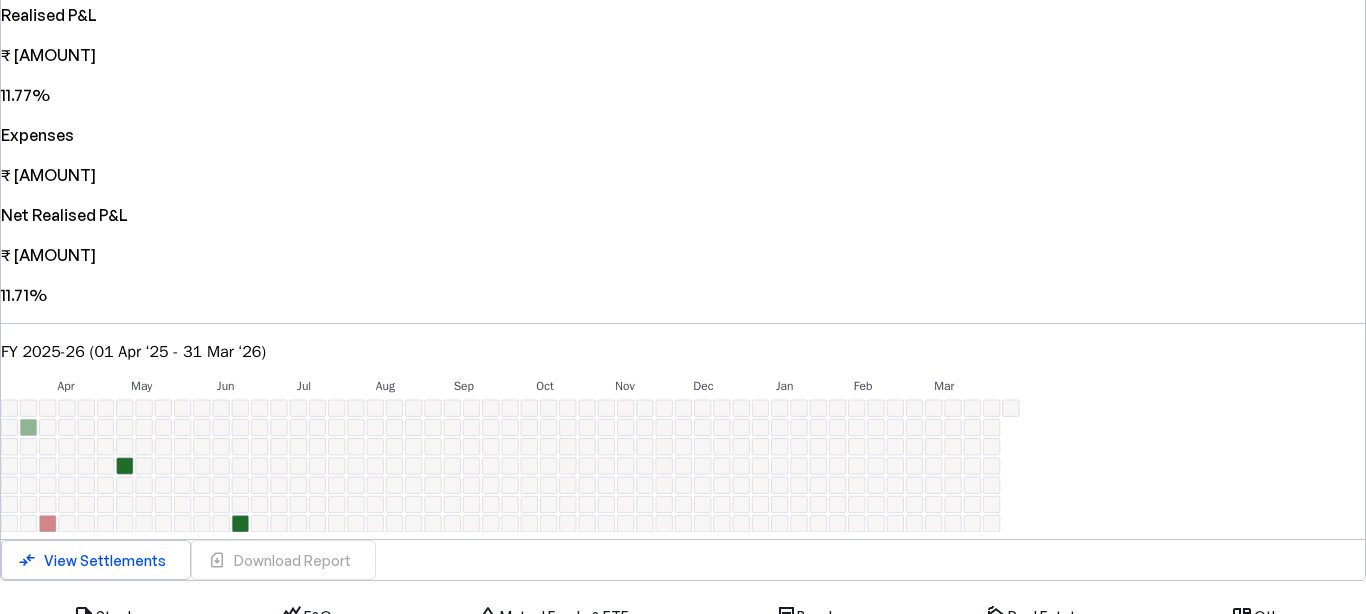 scroll, scrollTop: 439, scrollLeft: 0, axis: vertical 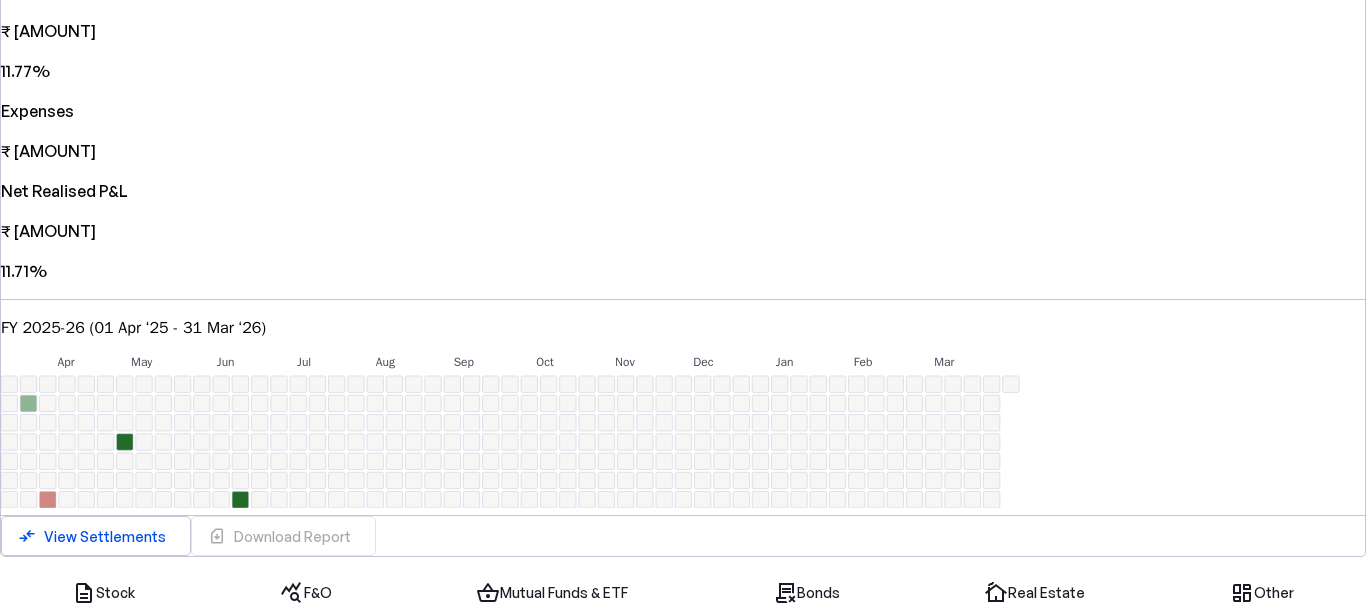 click on "+₹[AMOUNT] on [DATE]" at bounding box center (241, 500) 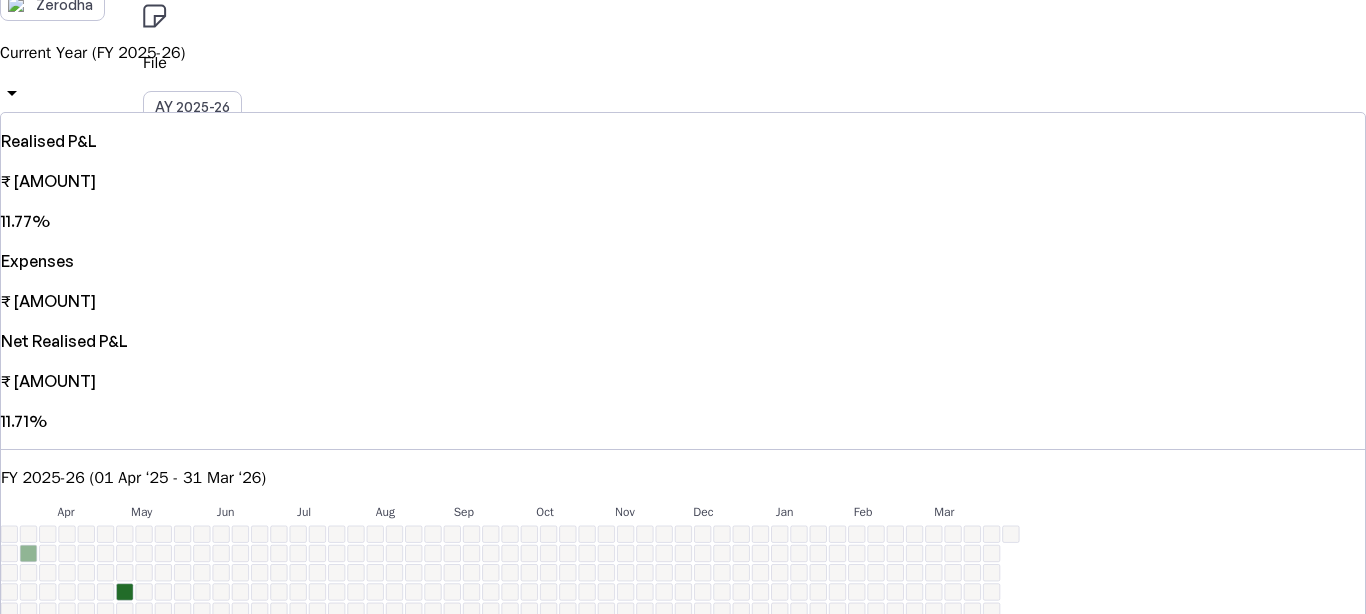 scroll, scrollTop: 0, scrollLeft: 0, axis: both 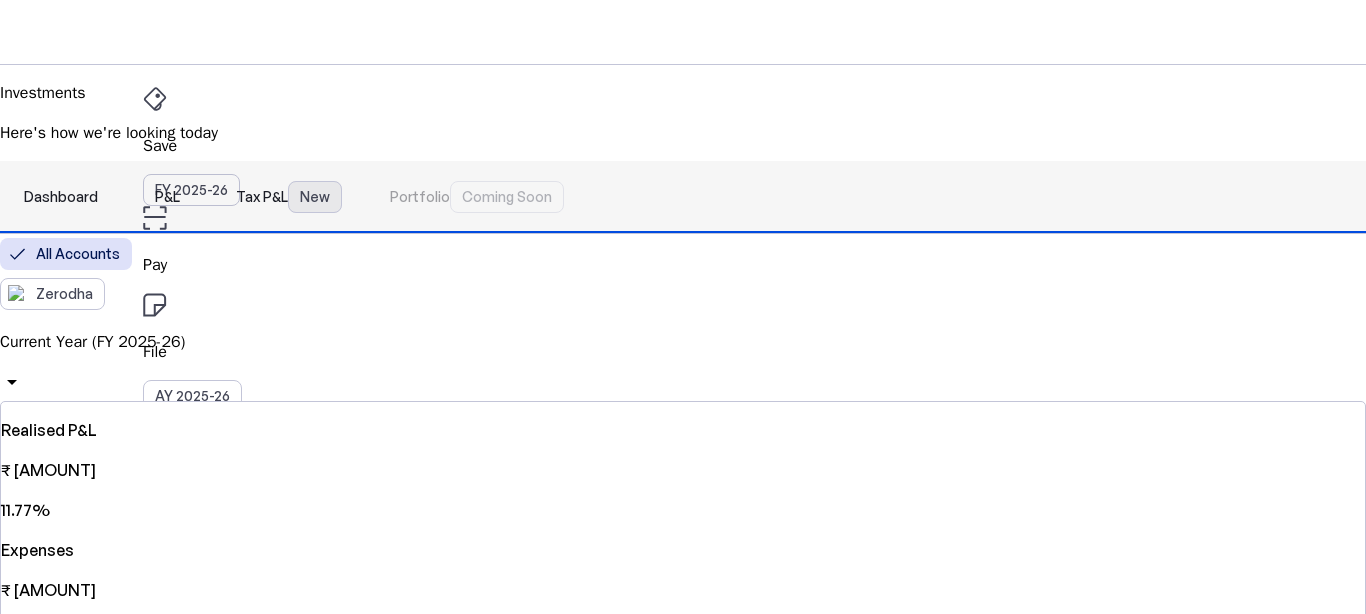 click on "New" at bounding box center [315, 197] 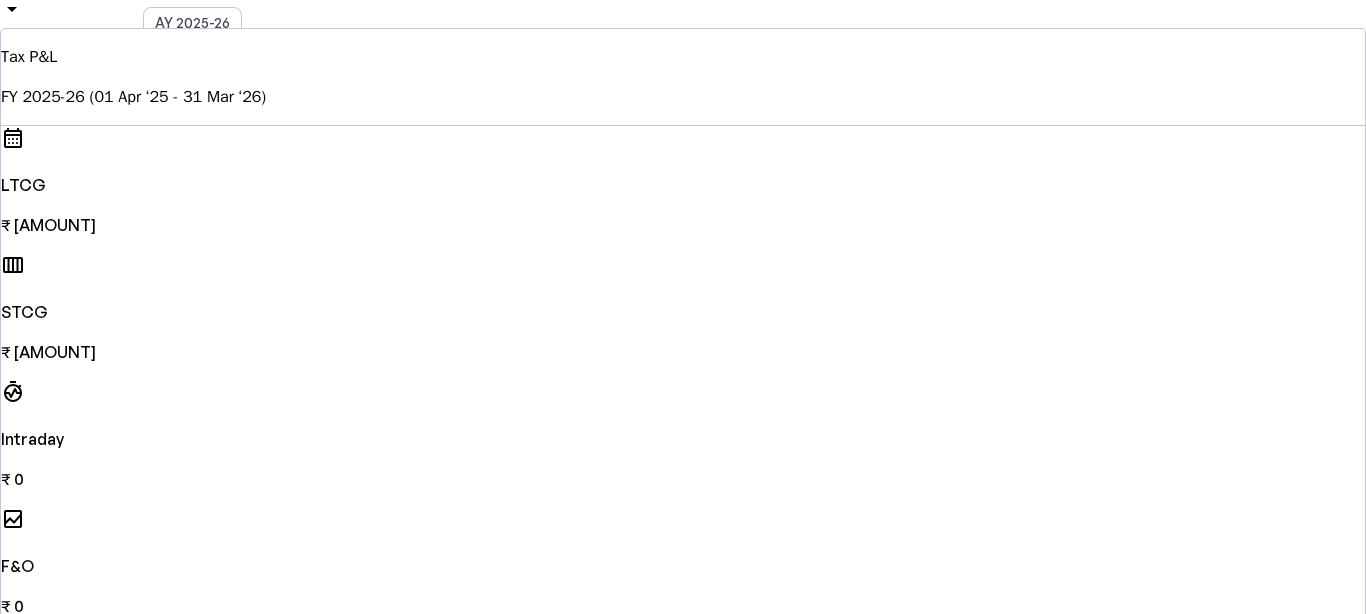 scroll, scrollTop: 0, scrollLeft: 0, axis: both 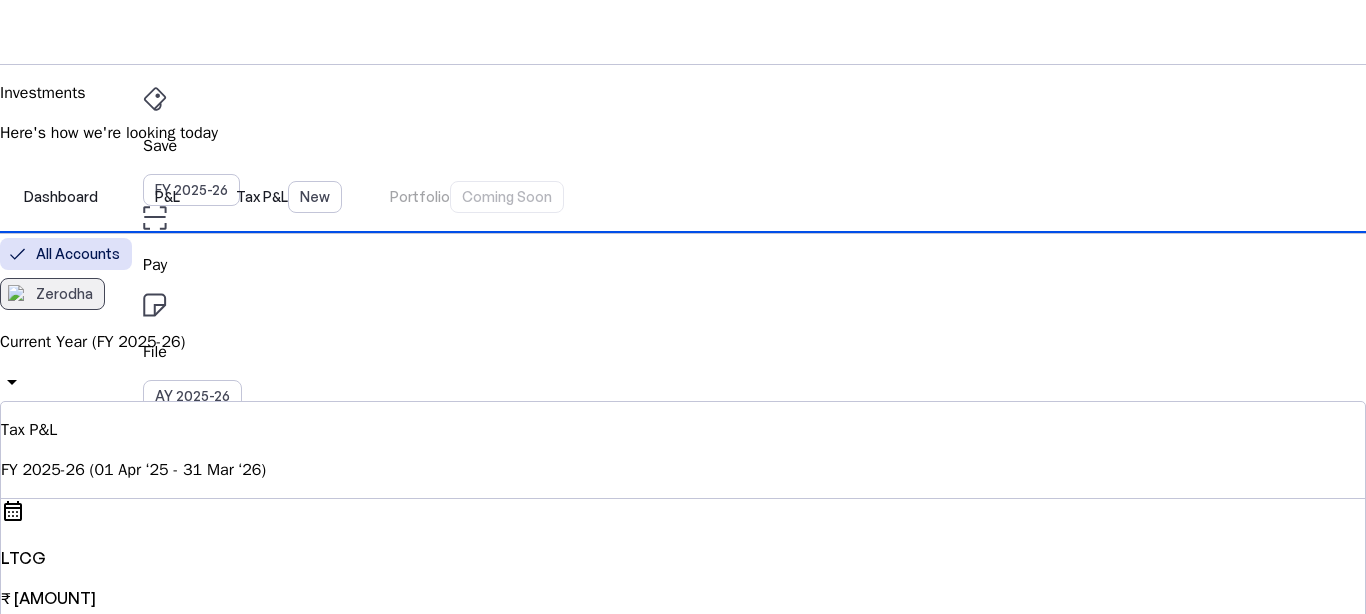 click on "Zerodha" at bounding box center (64, 294) 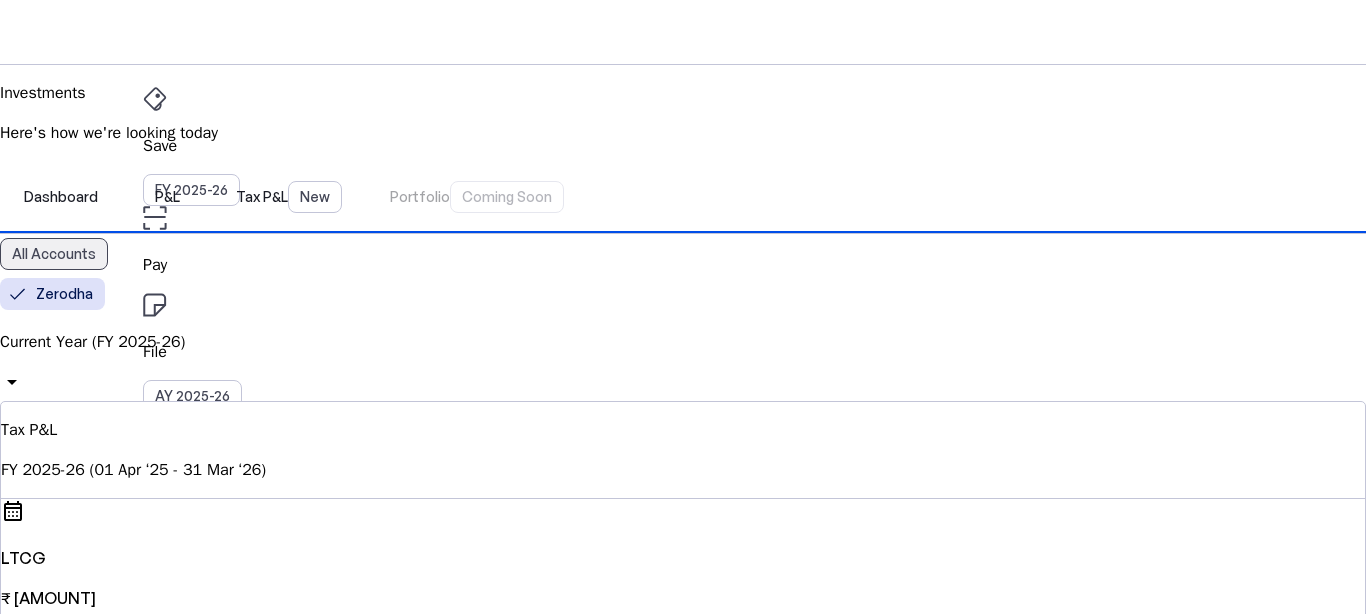 click on "All Accounts" at bounding box center [54, 254] 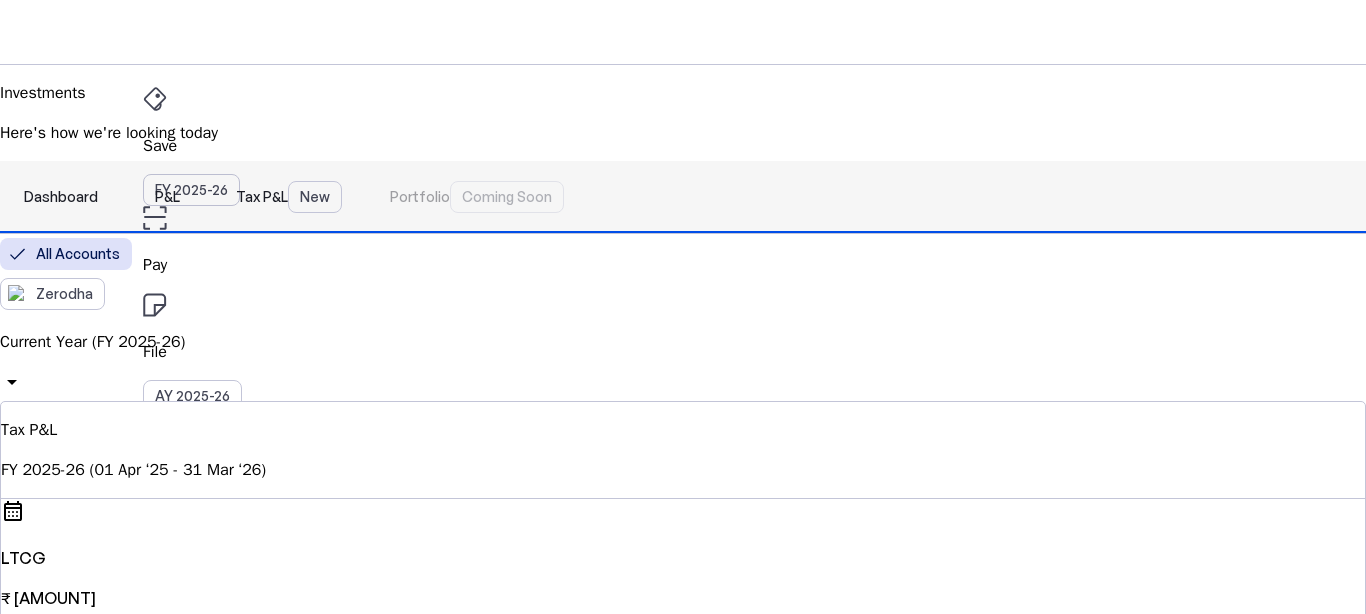 click on "P&L" at bounding box center (167, 197) 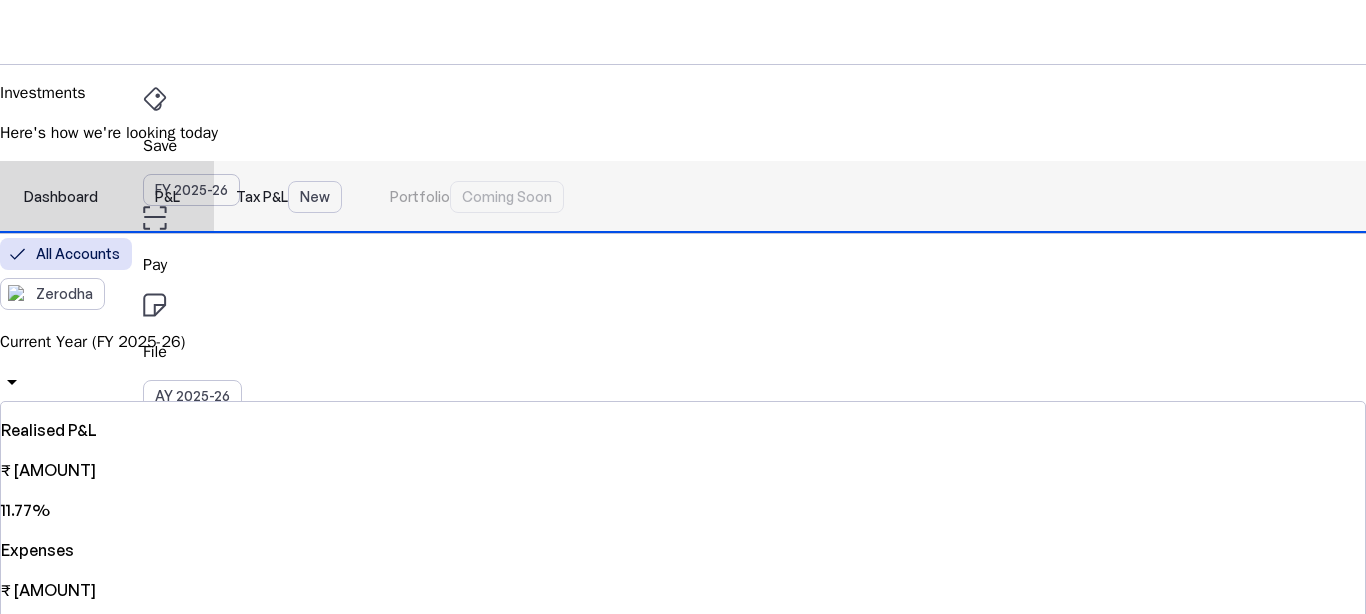 click on "Dashboard" at bounding box center (61, 197) 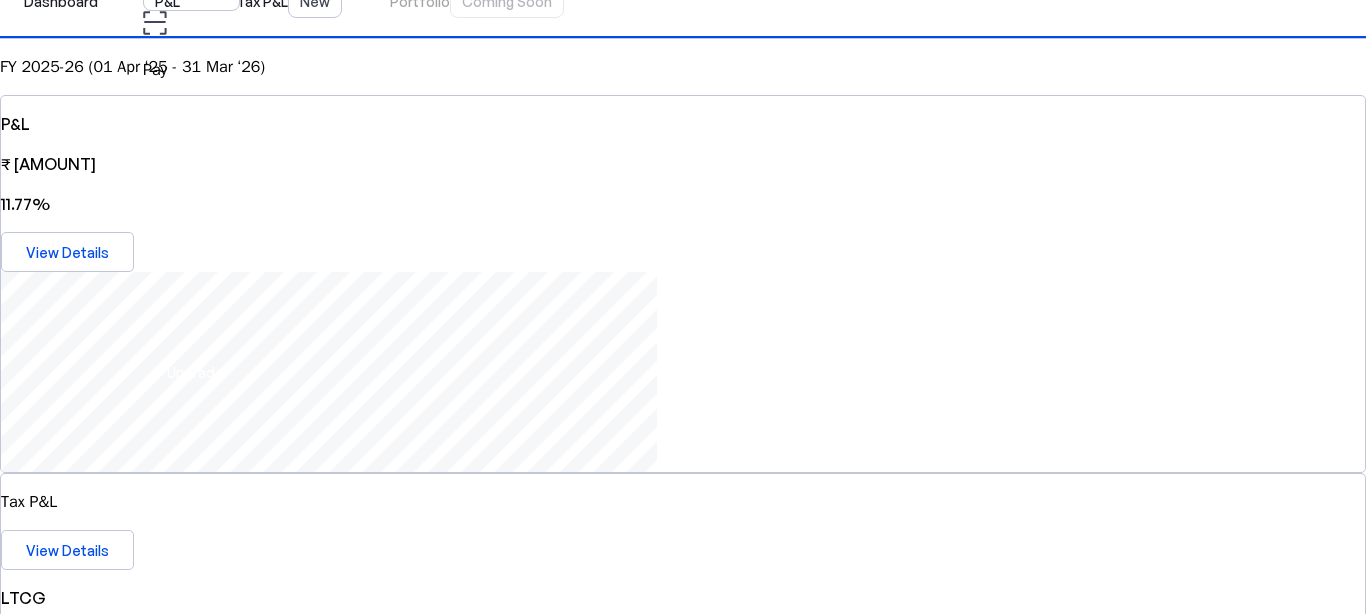 scroll, scrollTop: 200, scrollLeft: 0, axis: vertical 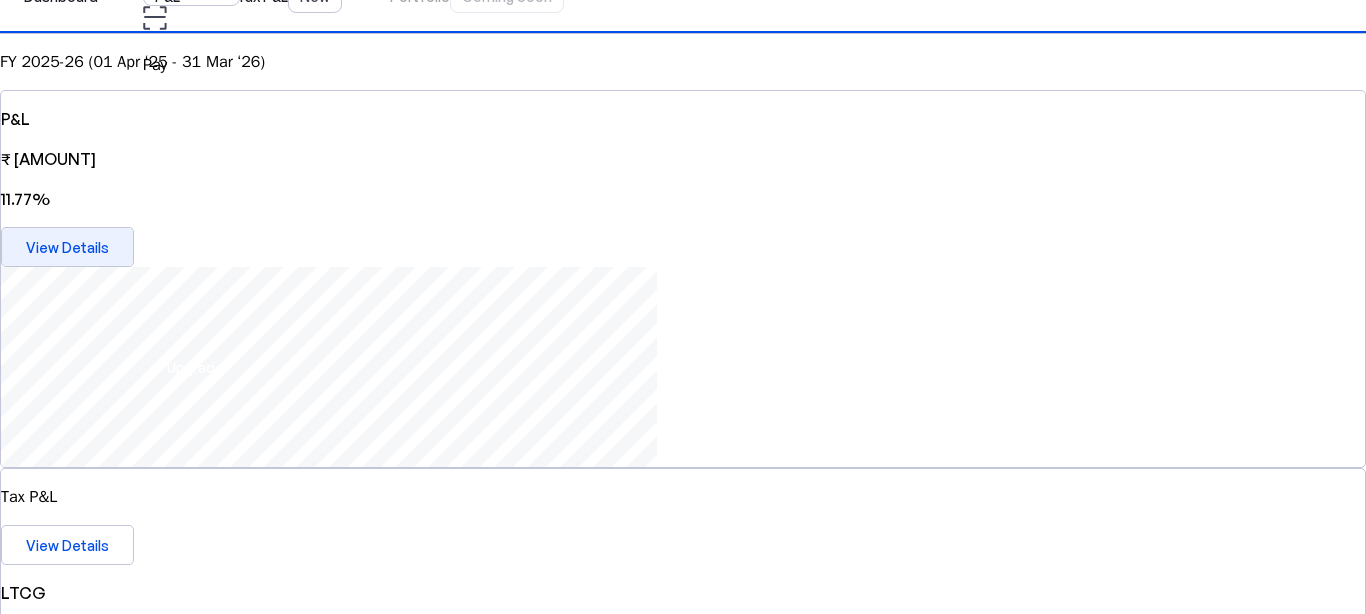 click on "View Details" at bounding box center (67, 247) 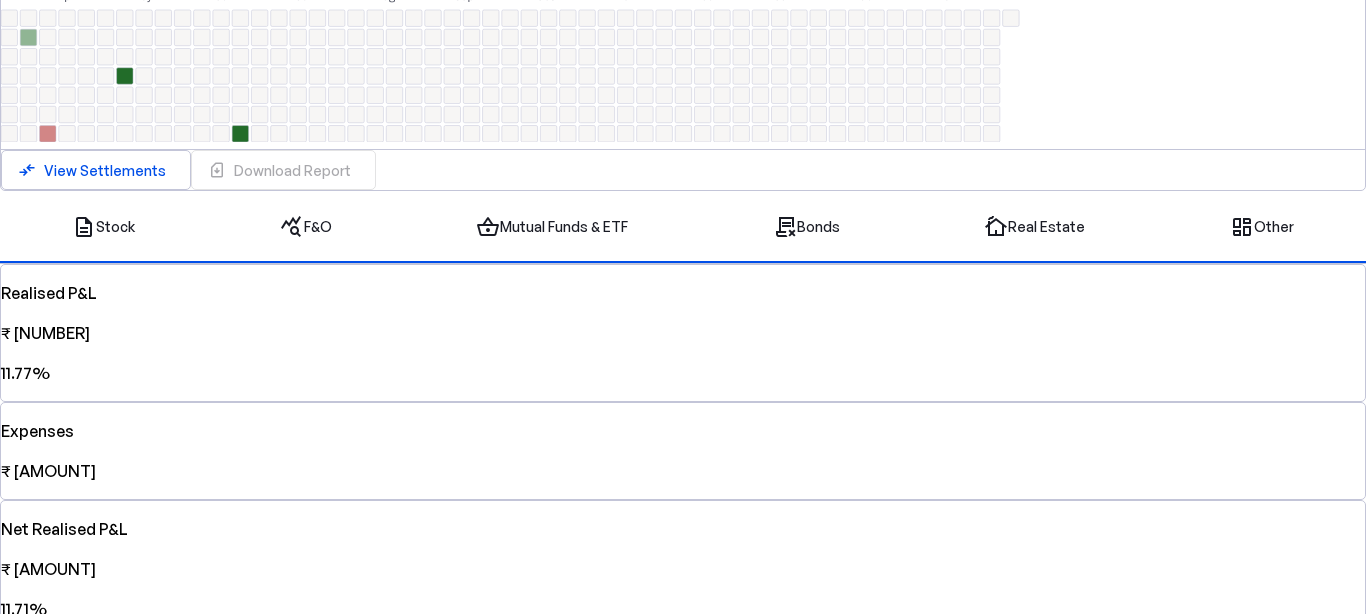 scroll, scrollTop: 0, scrollLeft: 0, axis: both 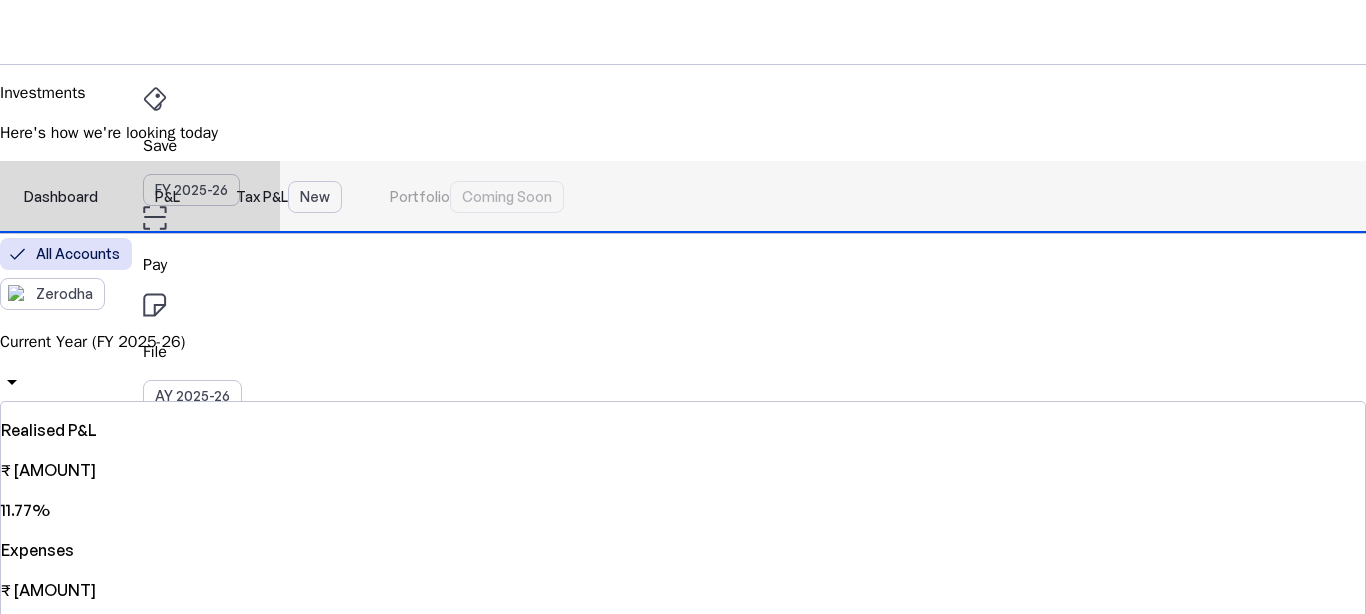 click on "P&L" at bounding box center (167, 197) 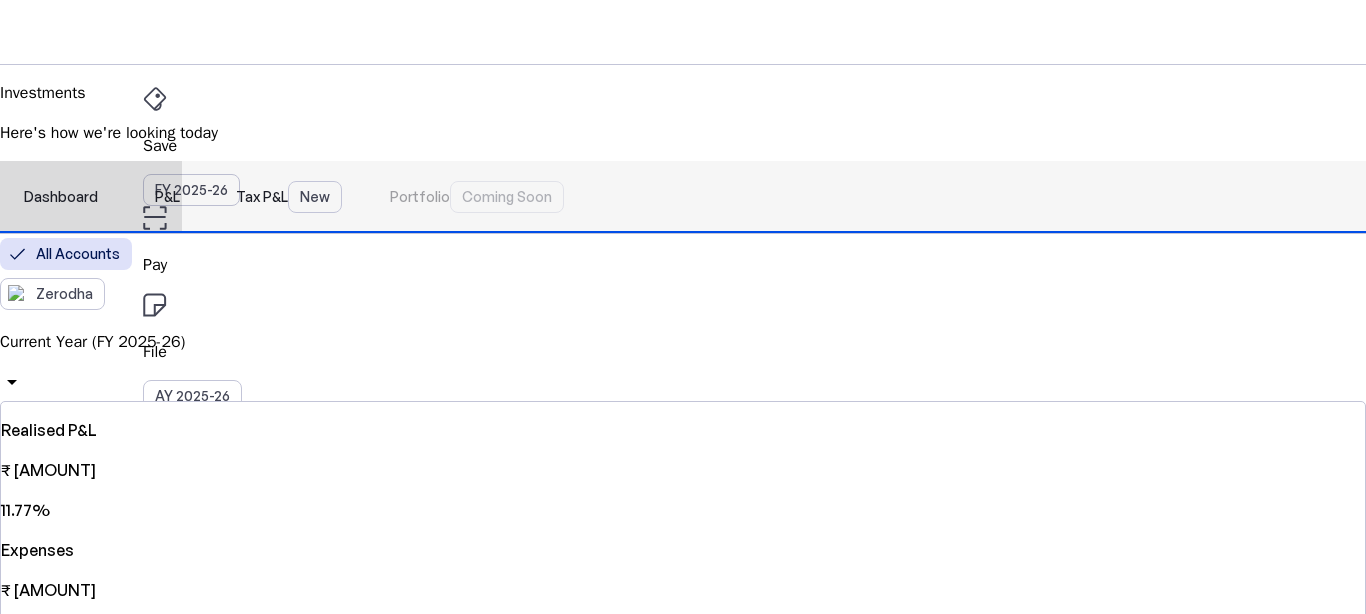 click on "Dashboard" at bounding box center [61, 197] 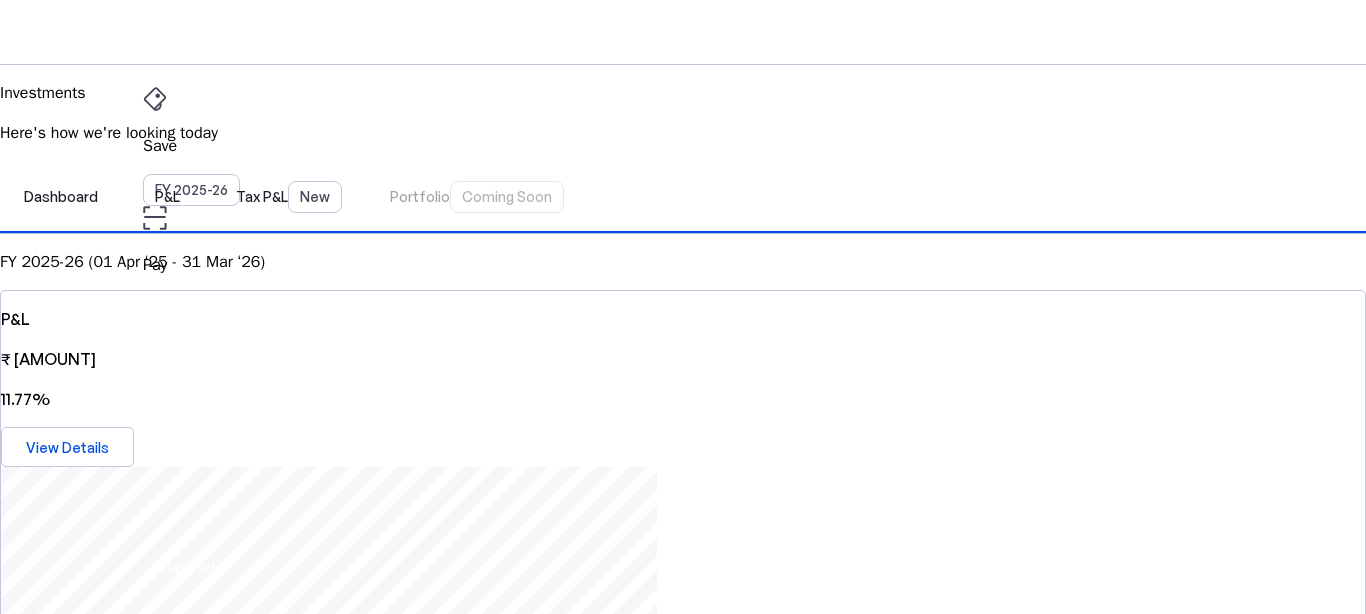 click on "Zerodha" at bounding box center (683, 2409) 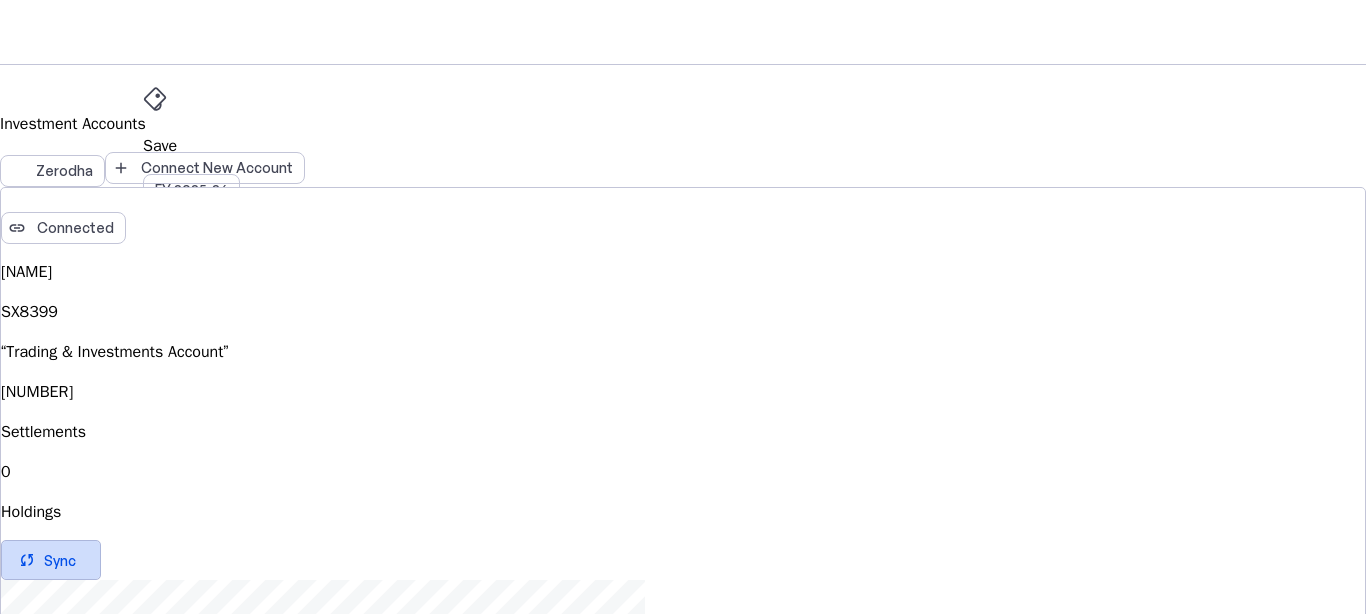 click at bounding box center [51, 560] 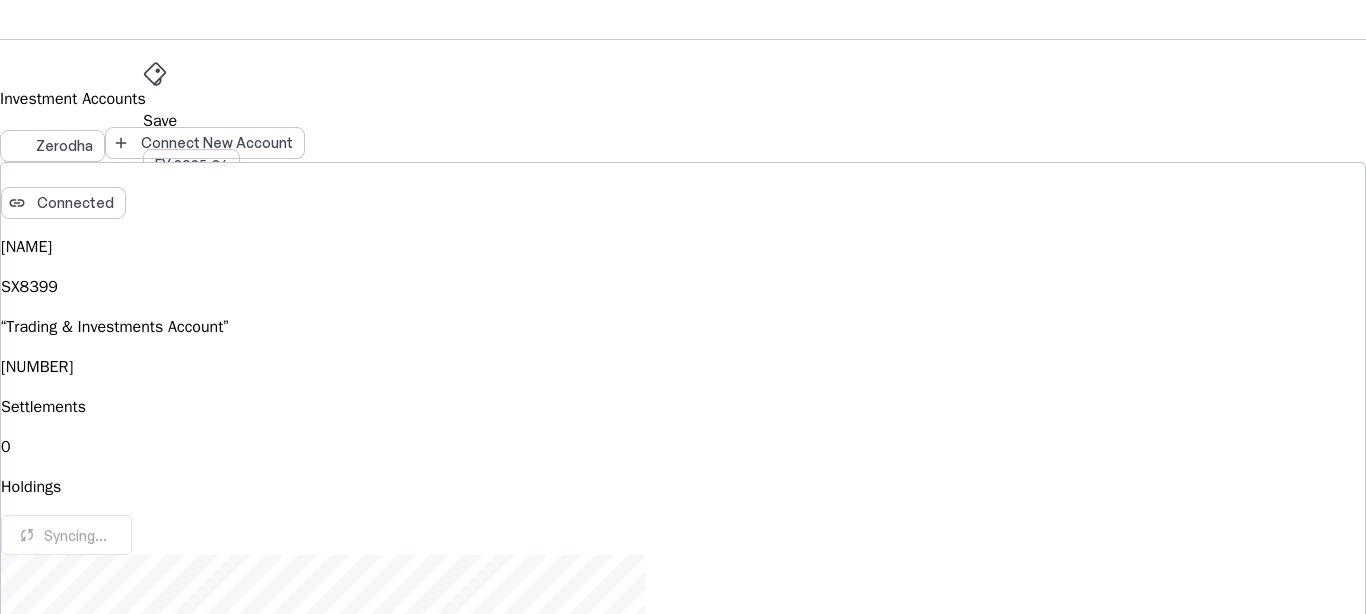 scroll, scrollTop: 0, scrollLeft: 0, axis: both 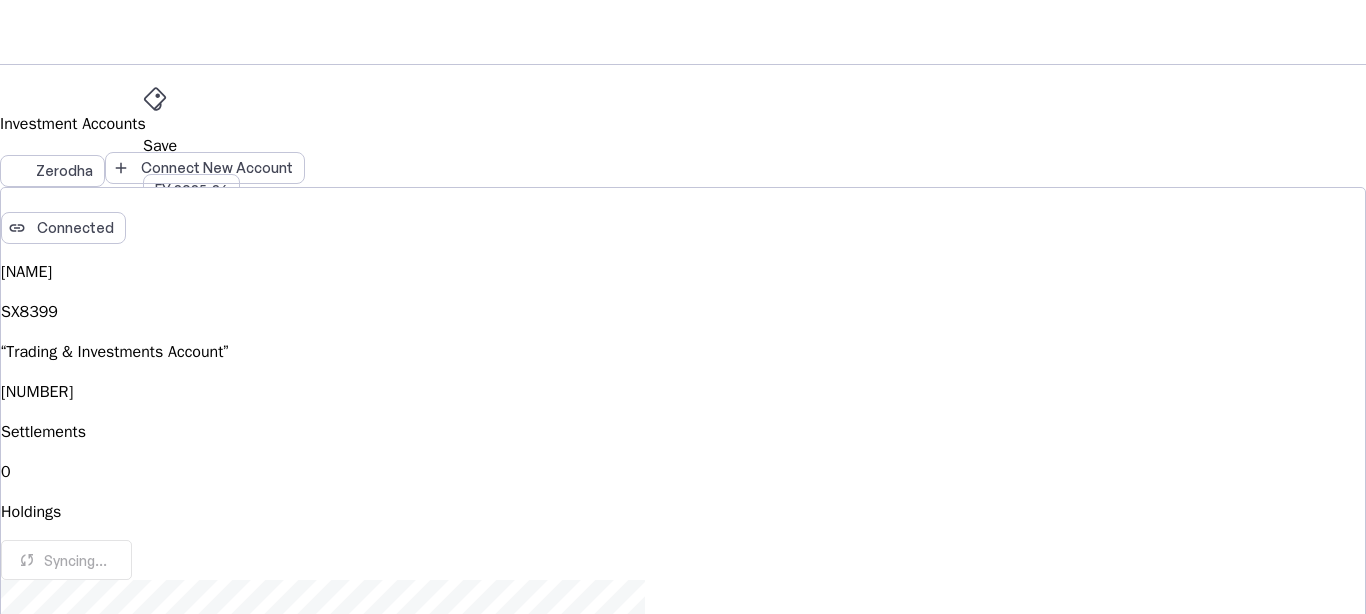 click at bounding box center [12, 77] 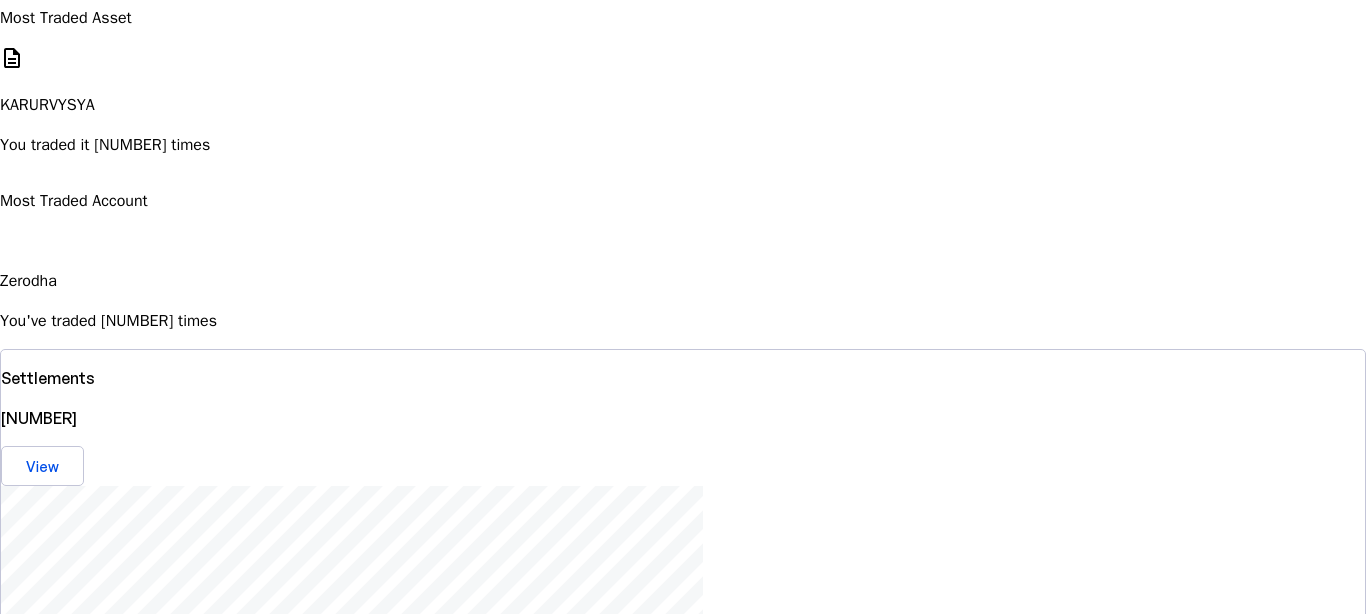 scroll, scrollTop: 1280, scrollLeft: 0, axis: vertical 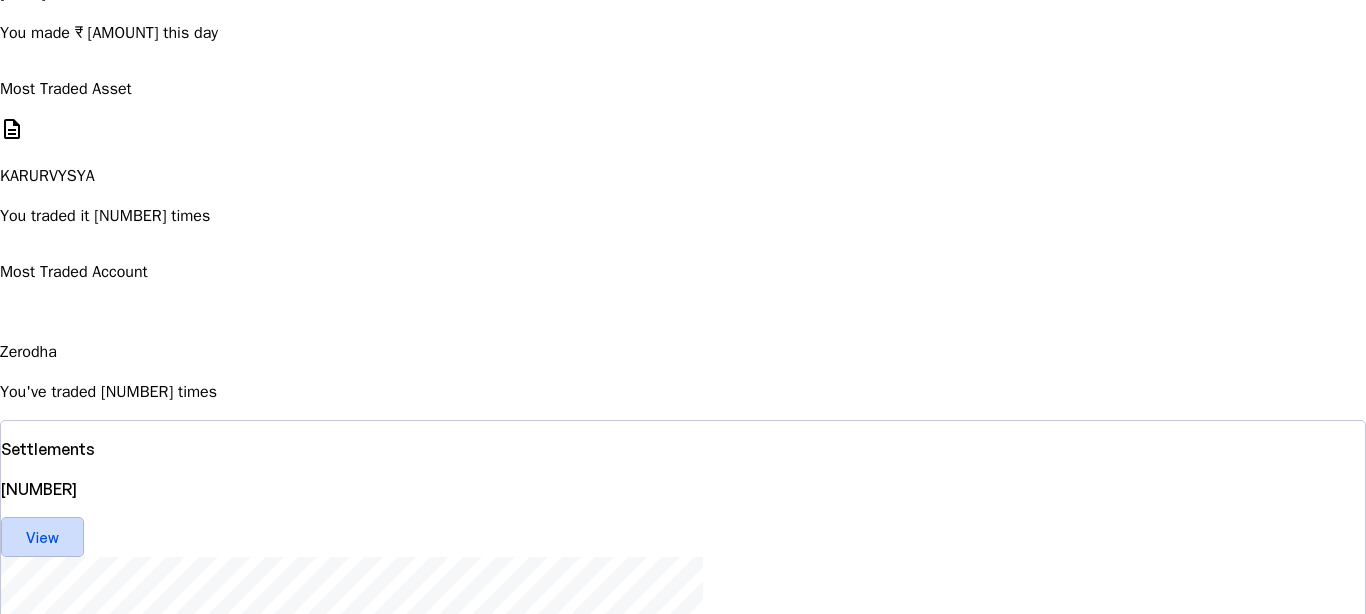 click at bounding box center [42, 537] 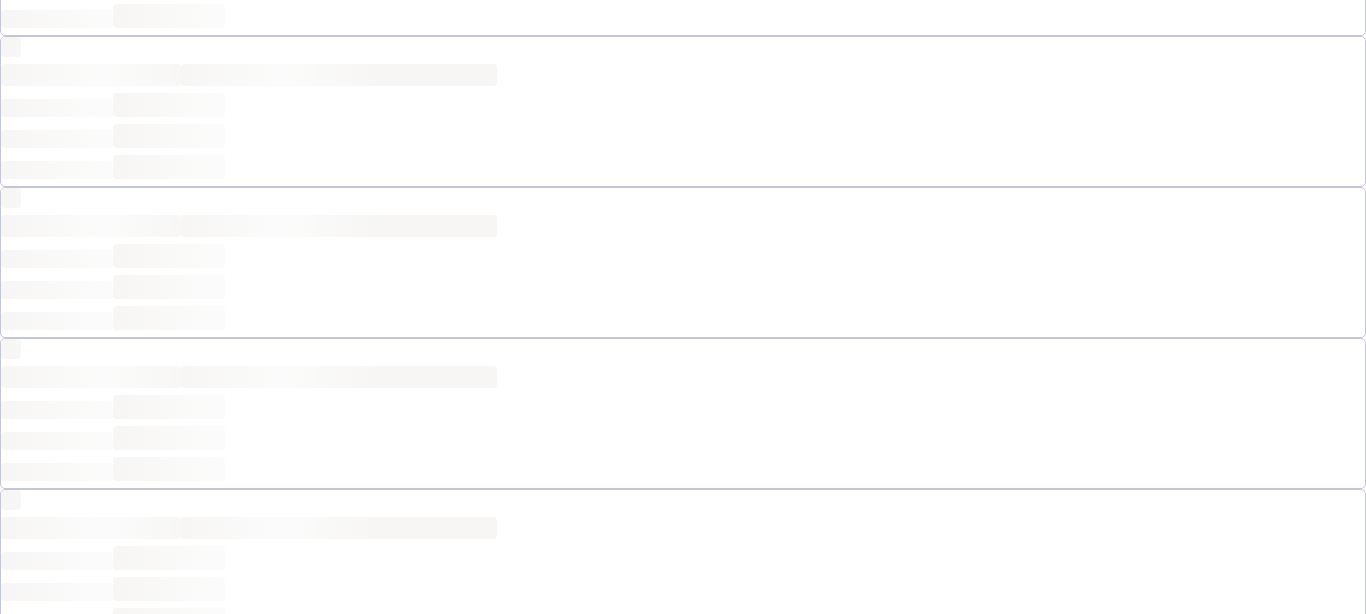 scroll, scrollTop: 0, scrollLeft: 0, axis: both 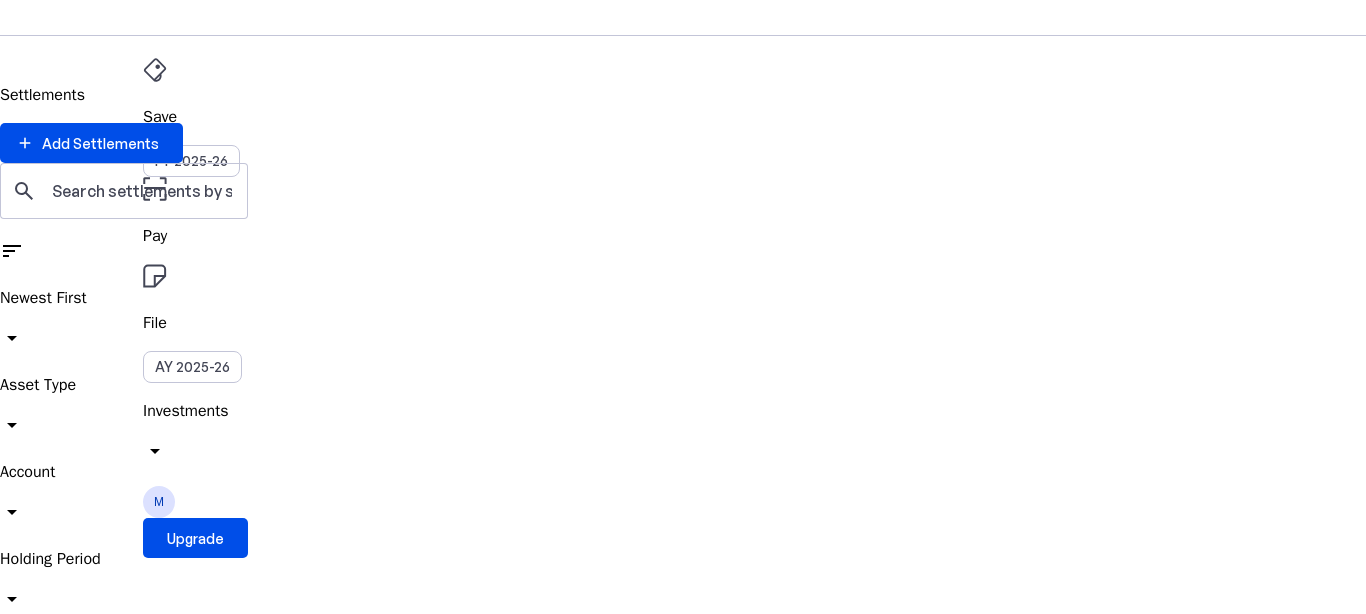 click at bounding box center (12, 48) 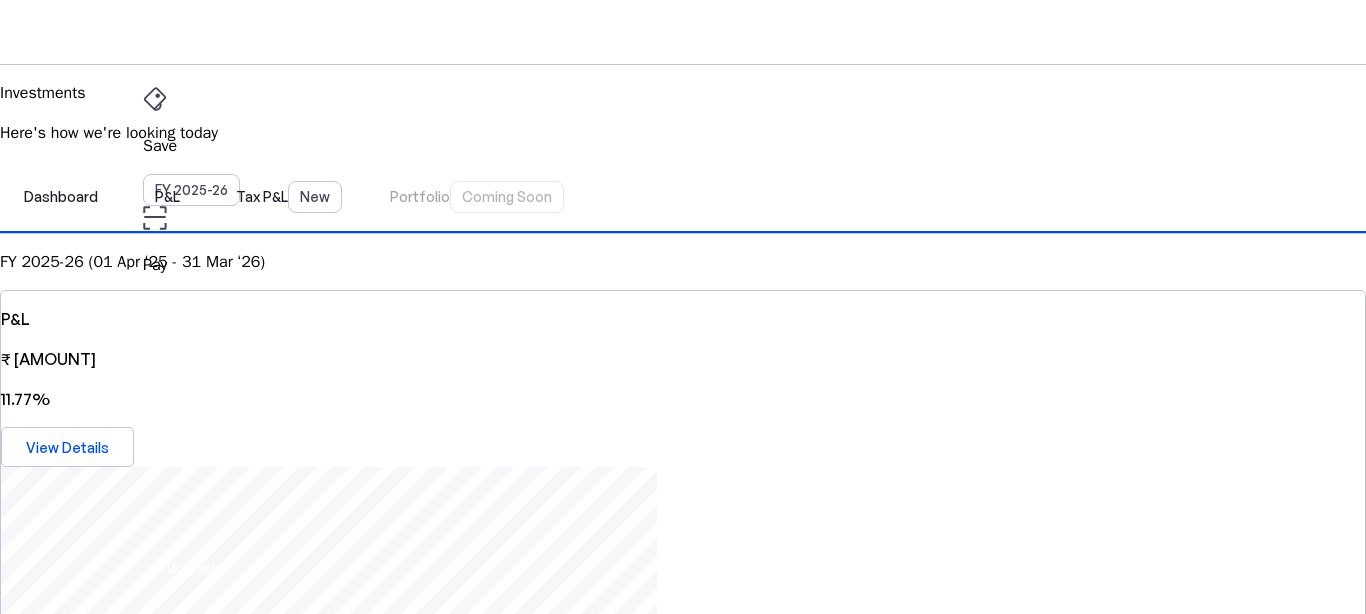 scroll, scrollTop: 260, scrollLeft: 0, axis: vertical 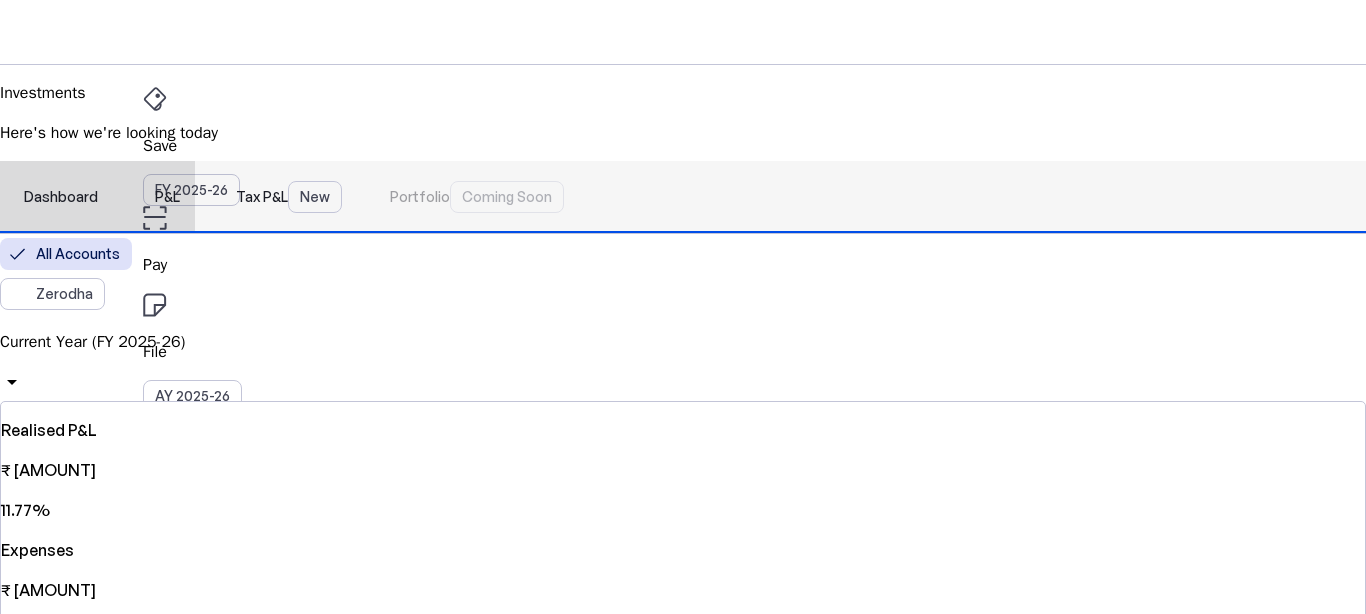 click on "Dashboard" at bounding box center (61, 197) 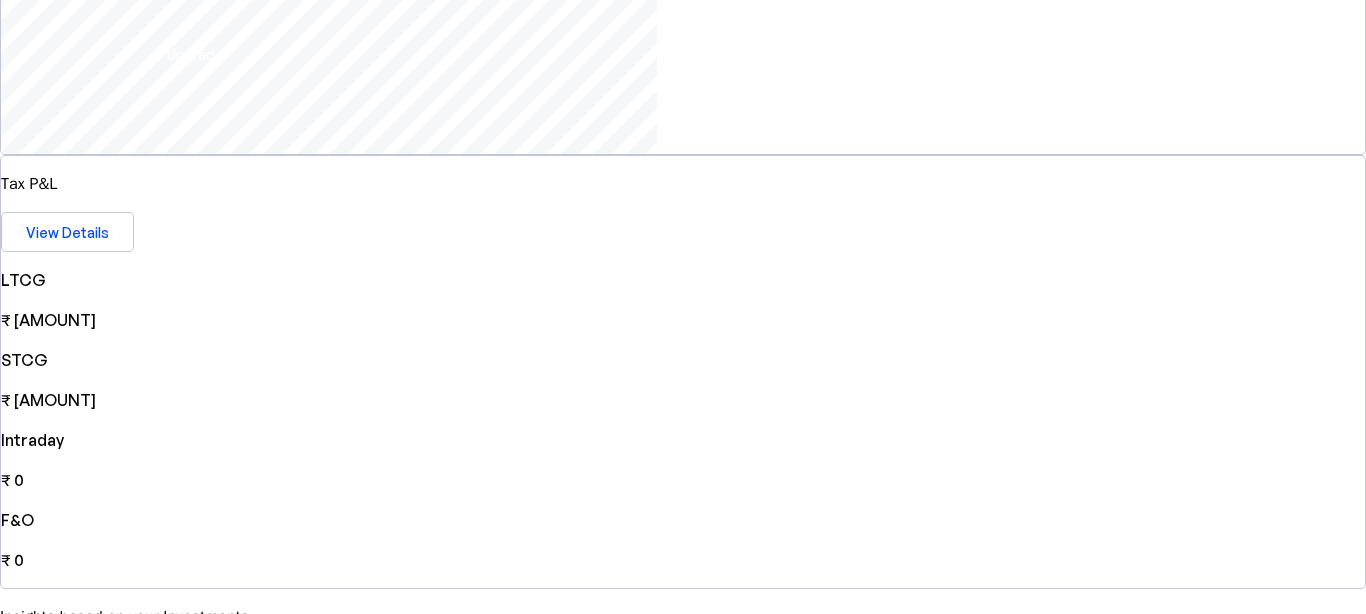 scroll, scrollTop: 0, scrollLeft: 0, axis: both 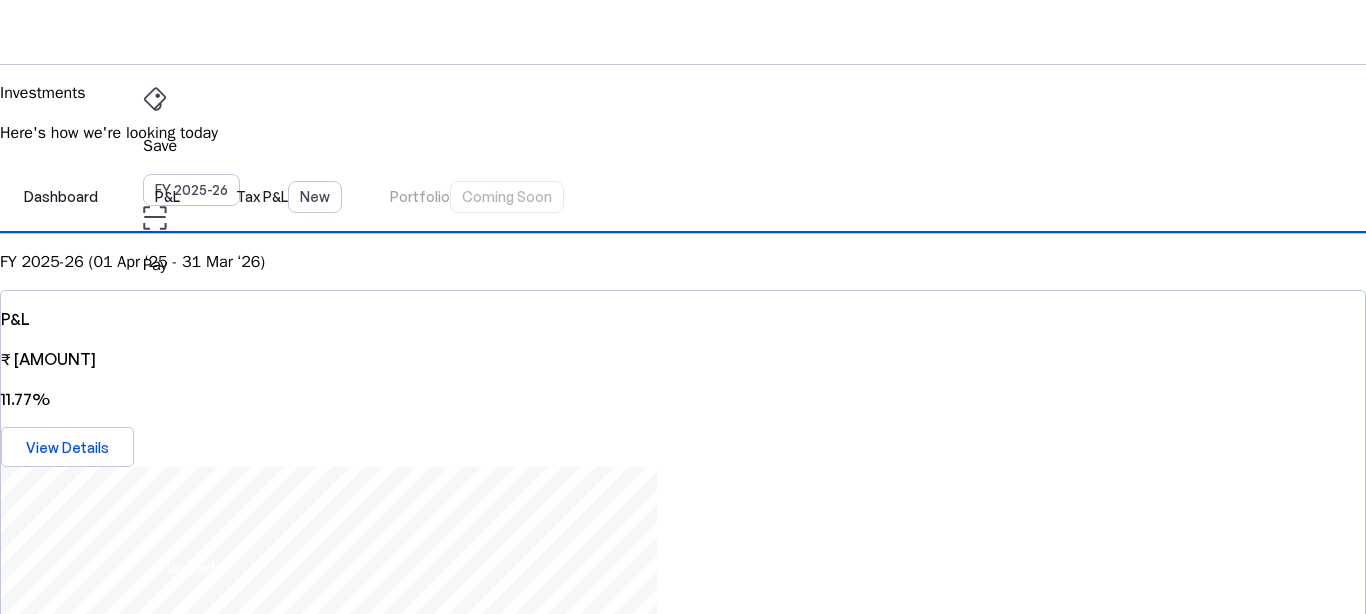 click on "Investments" at bounding box center (683, 440) 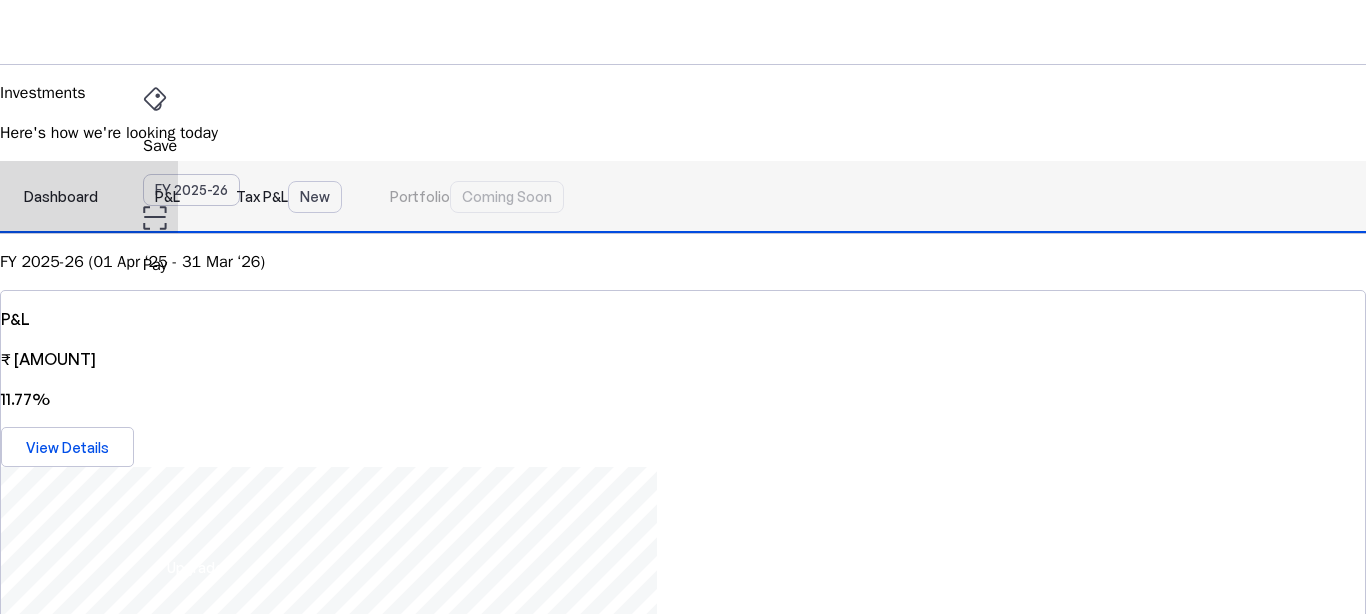click on "P&L" at bounding box center [167, 197] 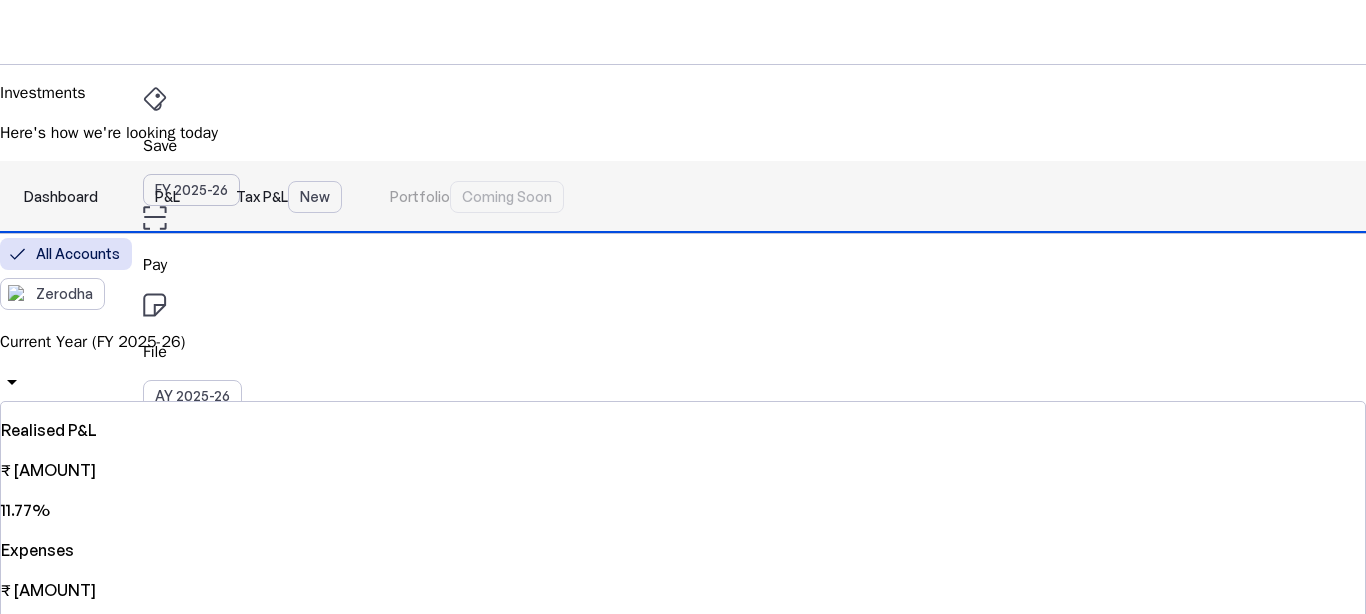 click on "Tax P&L  New" at bounding box center [289, 197] 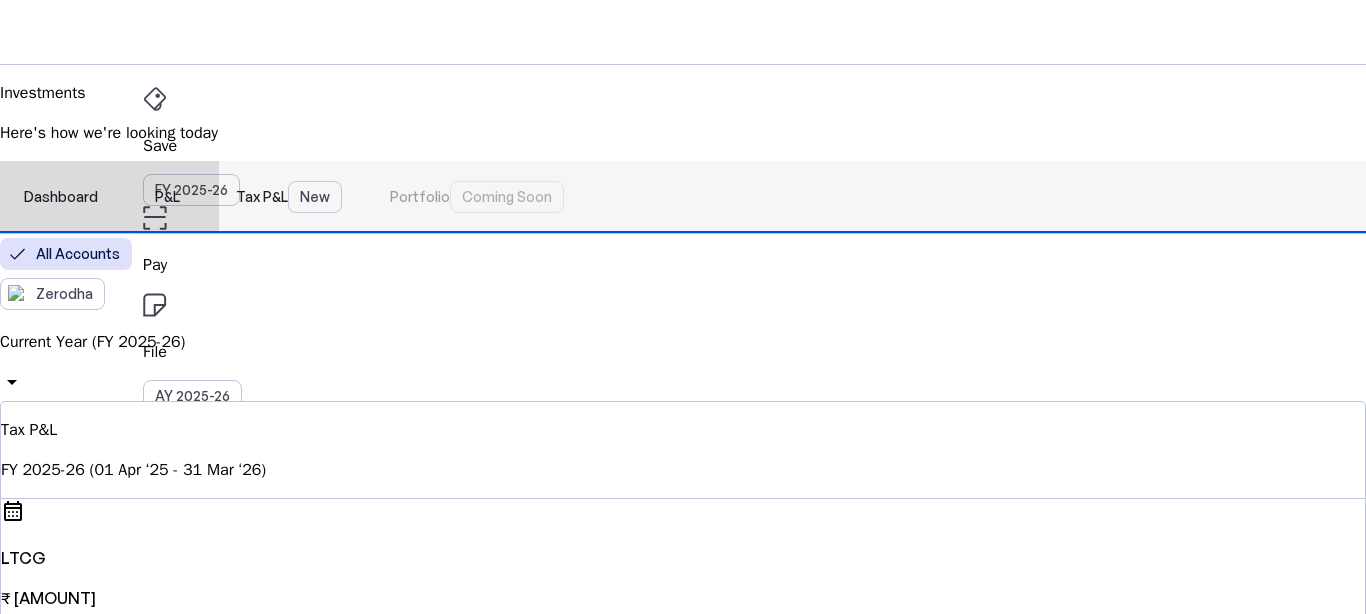 click on "P&L" at bounding box center [167, 197] 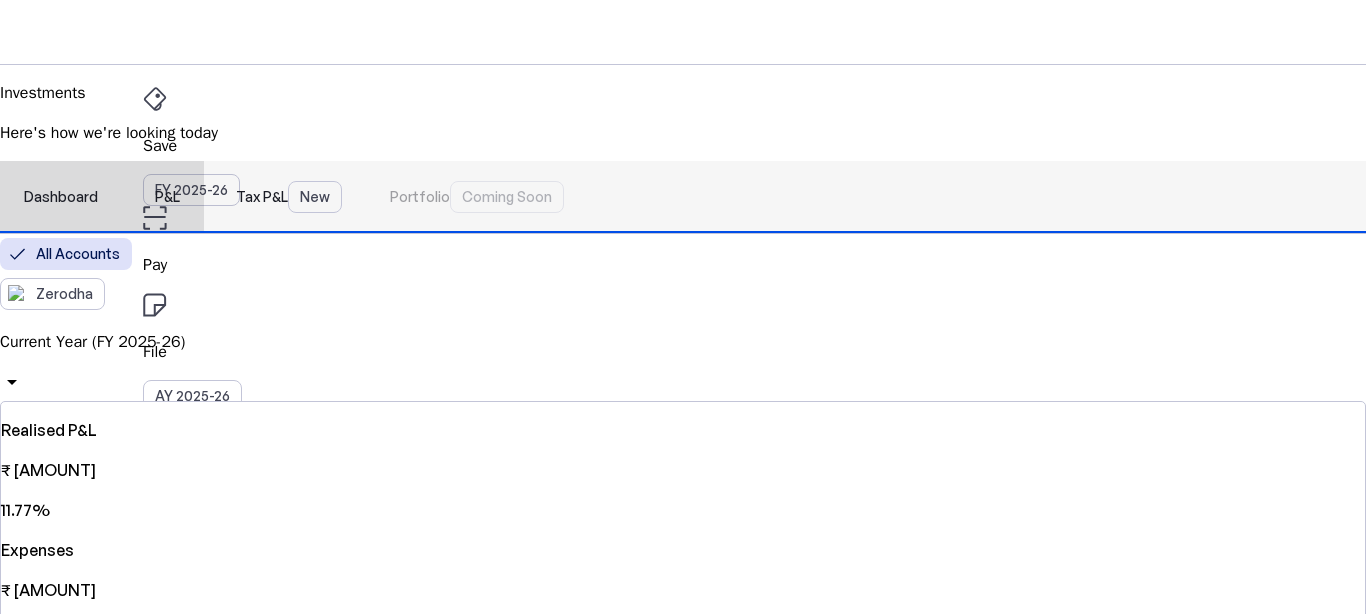click on "Dashboard" at bounding box center (61, 197) 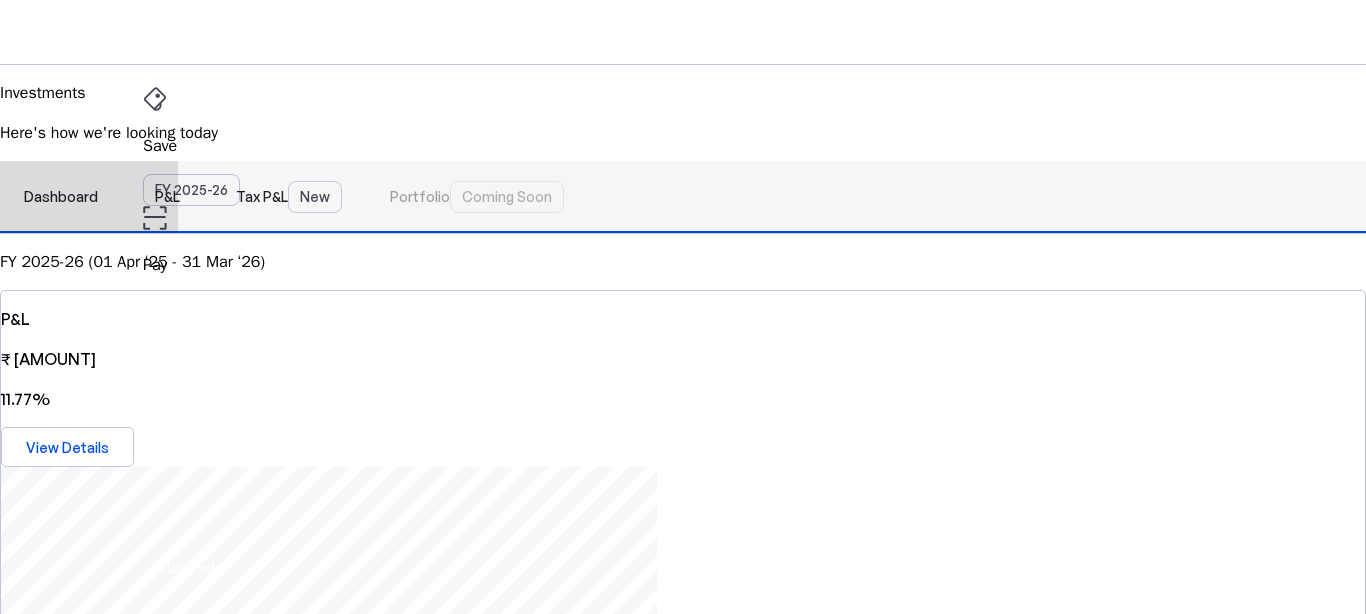 click on "P&L" at bounding box center [167, 197] 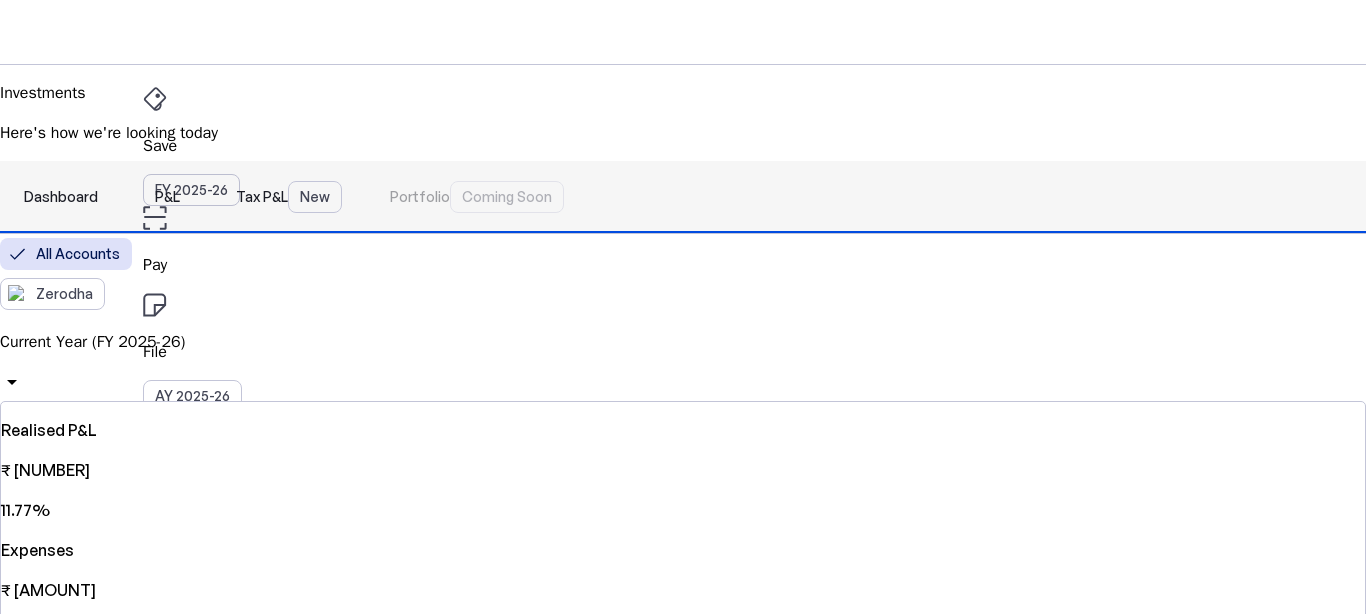click on "Tax P&L  New" at bounding box center [289, 197] 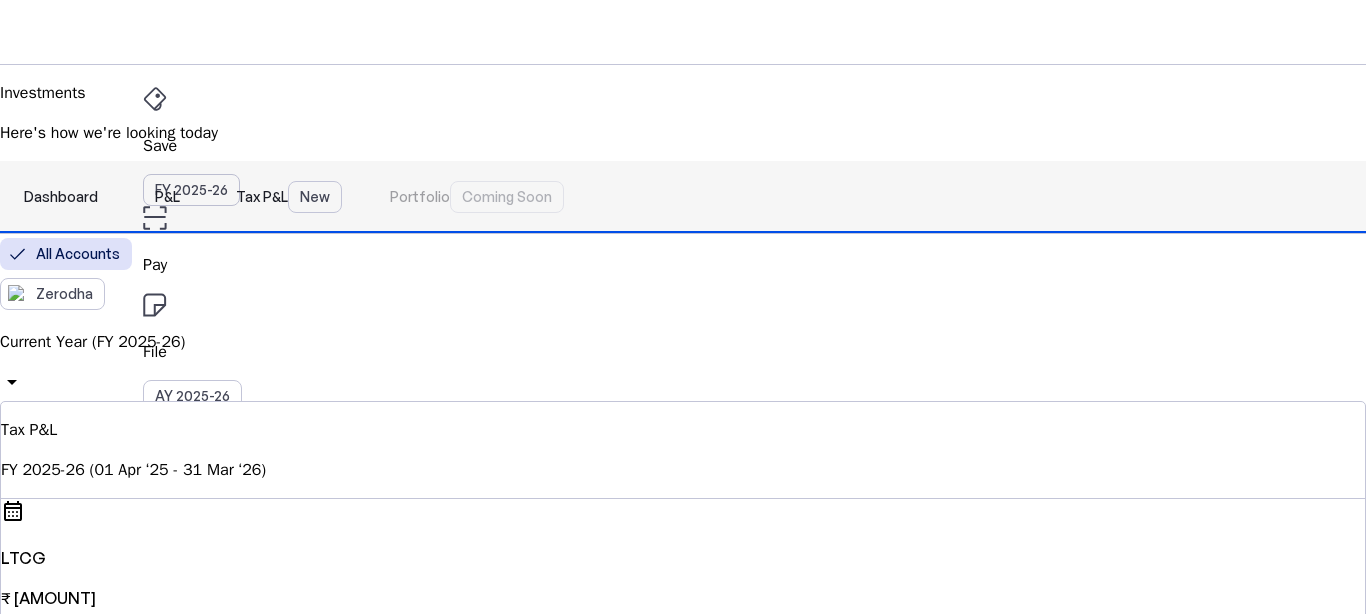 click on "P&L" at bounding box center [167, 197] 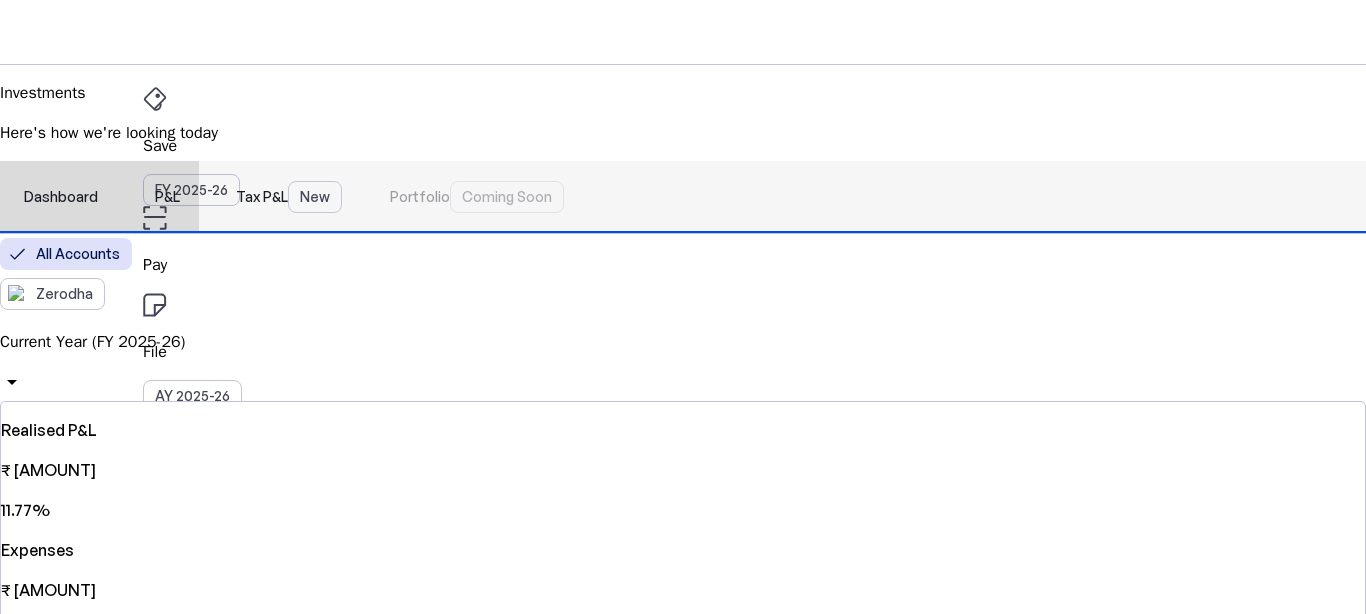 click on "Dashboard" at bounding box center (61, 197) 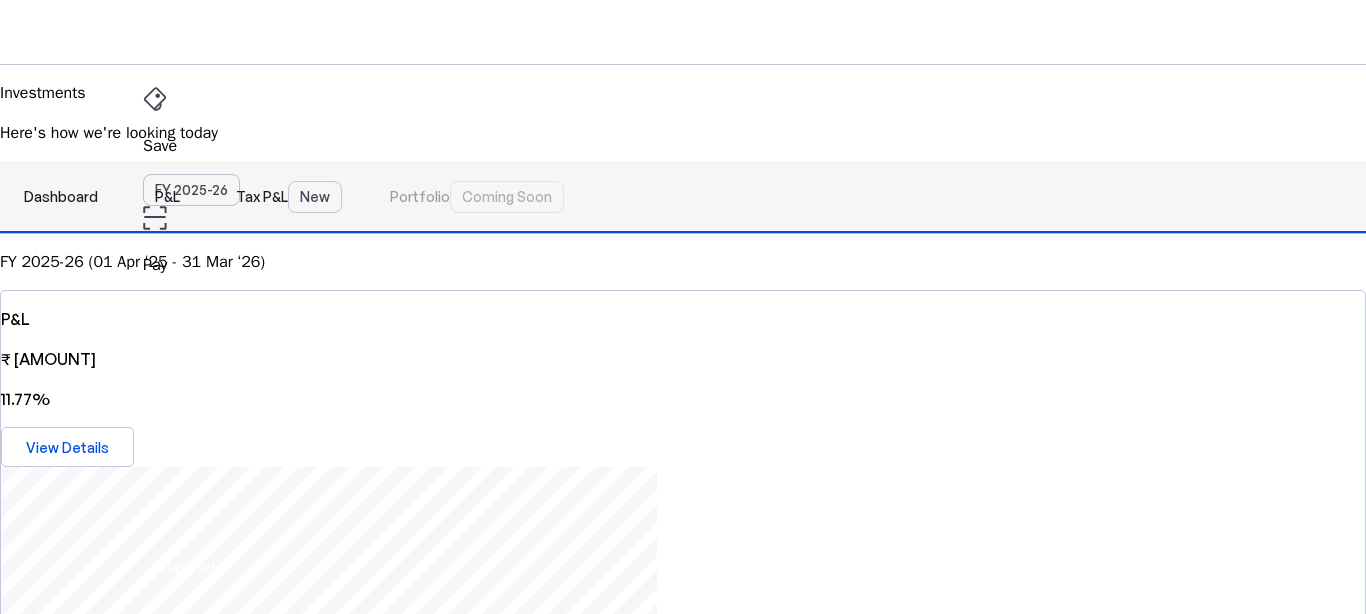 click on "P&L" at bounding box center (167, 197) 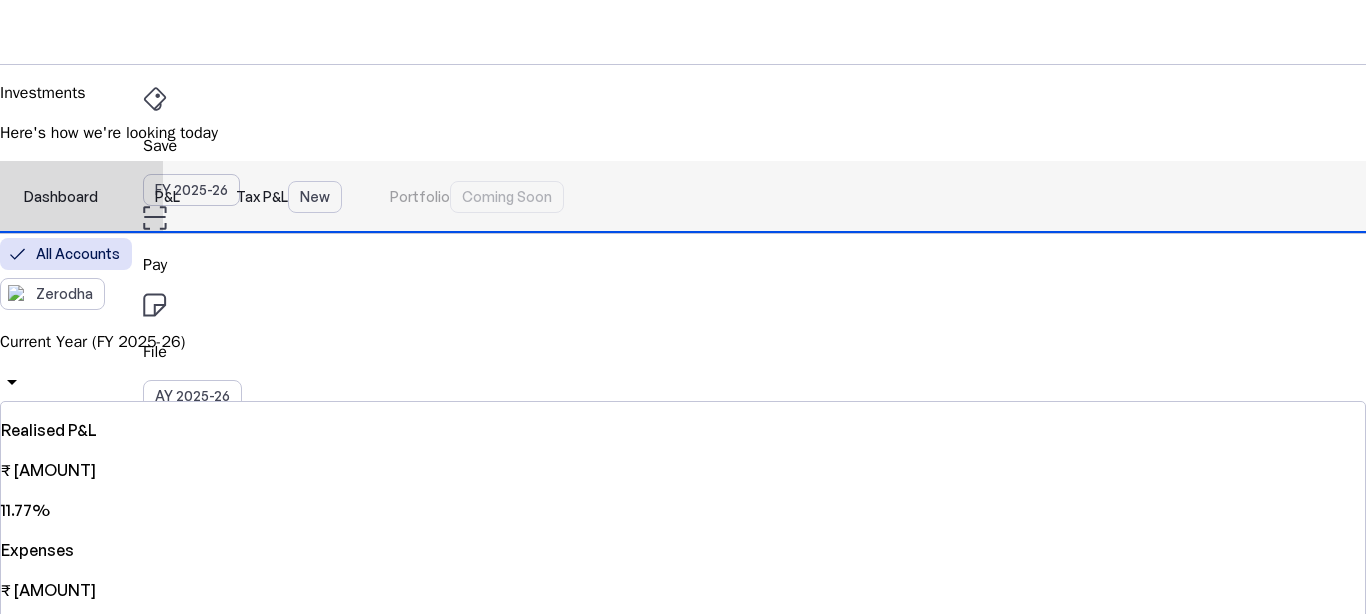 click on "Dashboard" at bounding box center [61, 197] 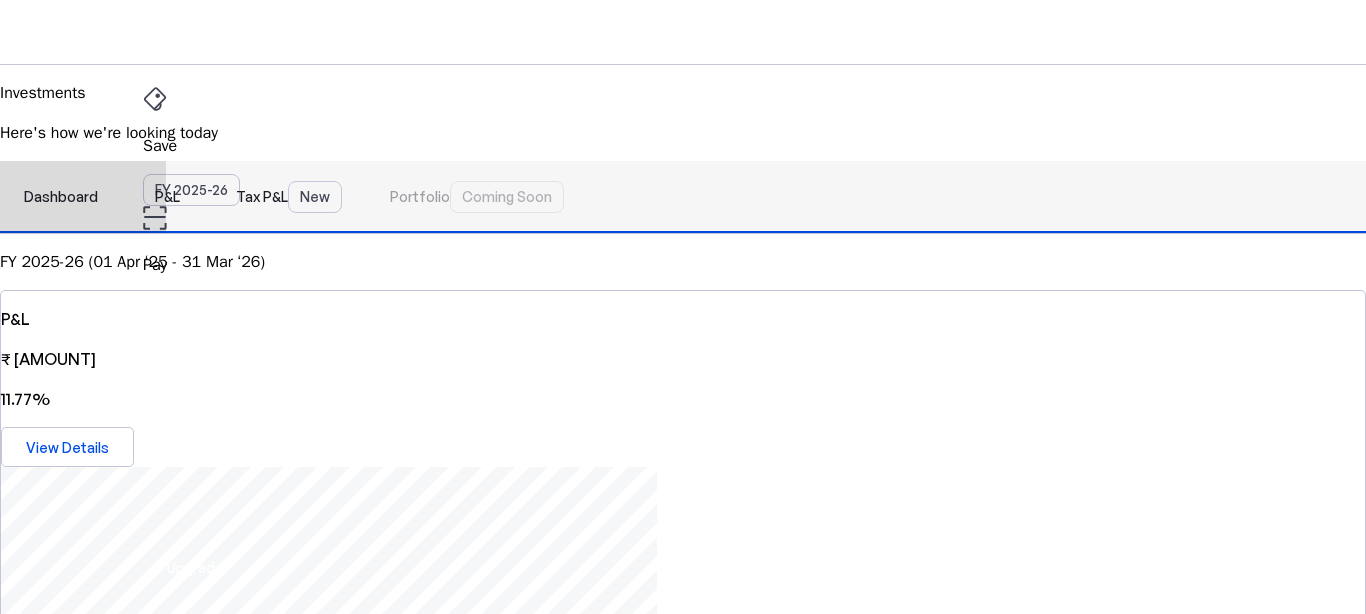 click on "P&L" at bounding box center [167, 197] 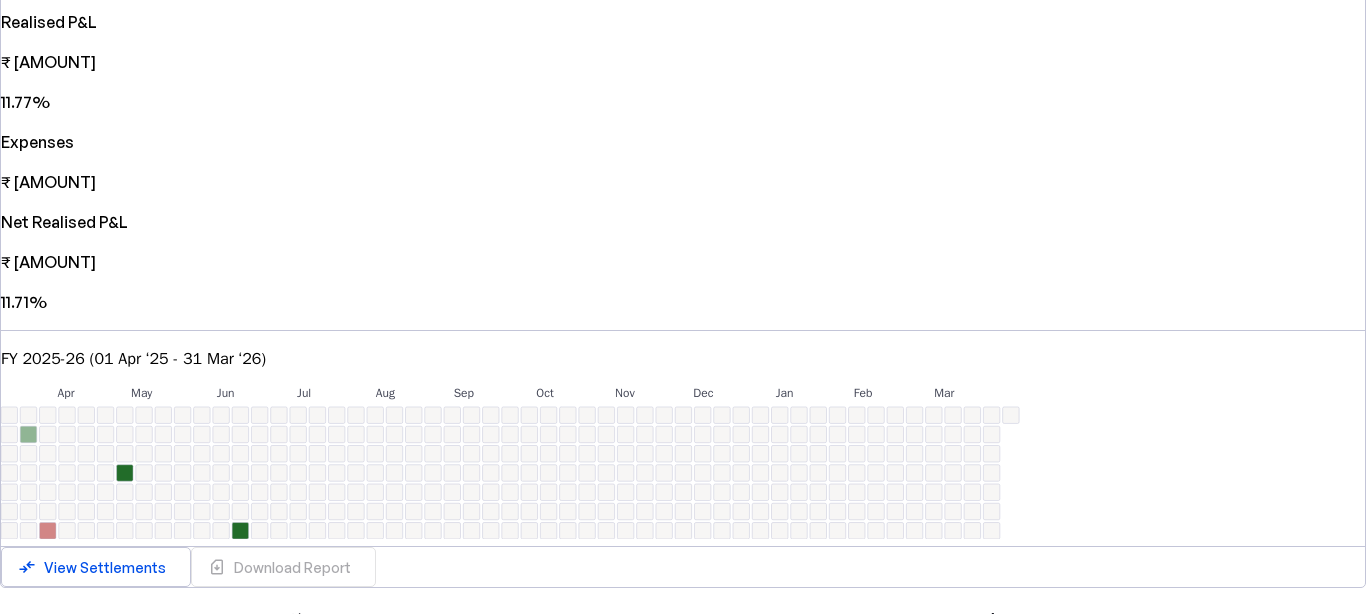scroll, scrollTop: 0, scrollLeft: 0, axis: both 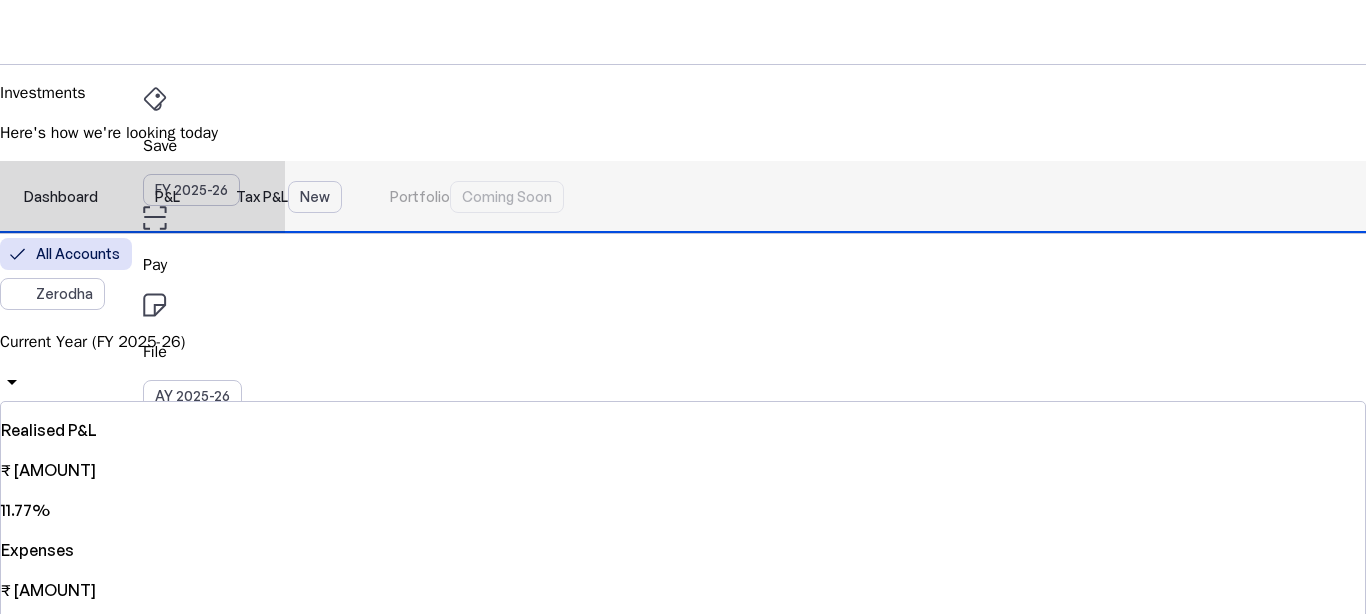 click on "Tax P&L  New" at bounding box center [289, 197] 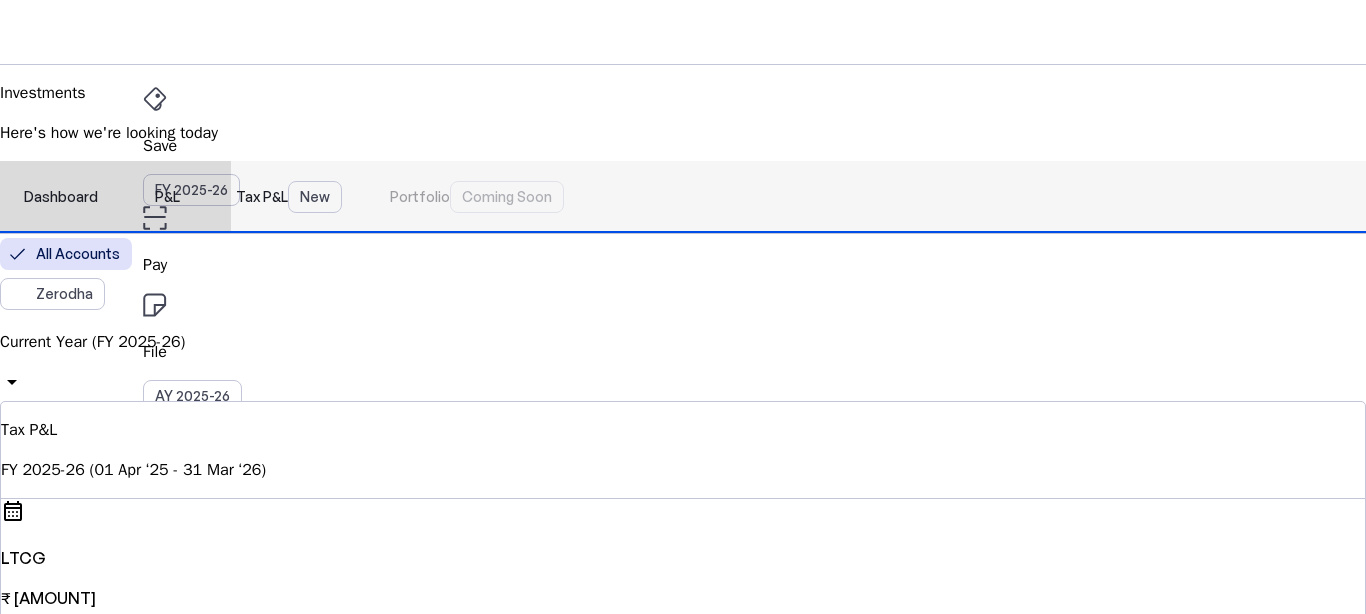 click on "P&L" at bounding box center [167, 197] 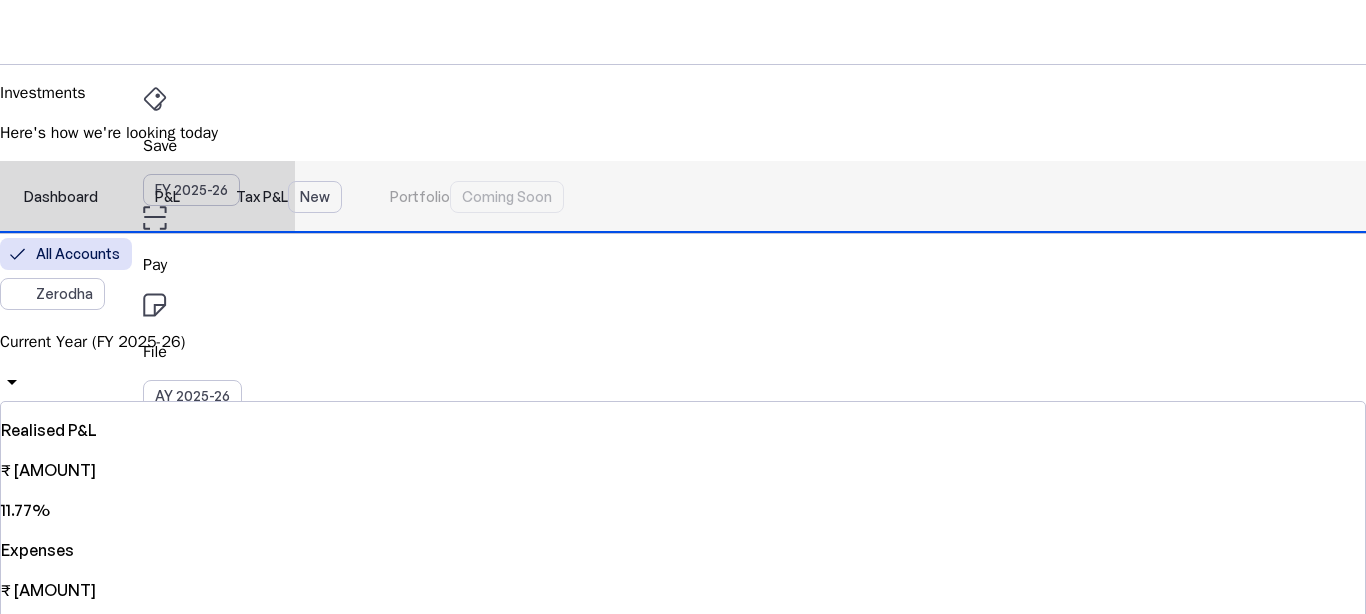 click on "Dashboard" at bounding box center [61, 197] 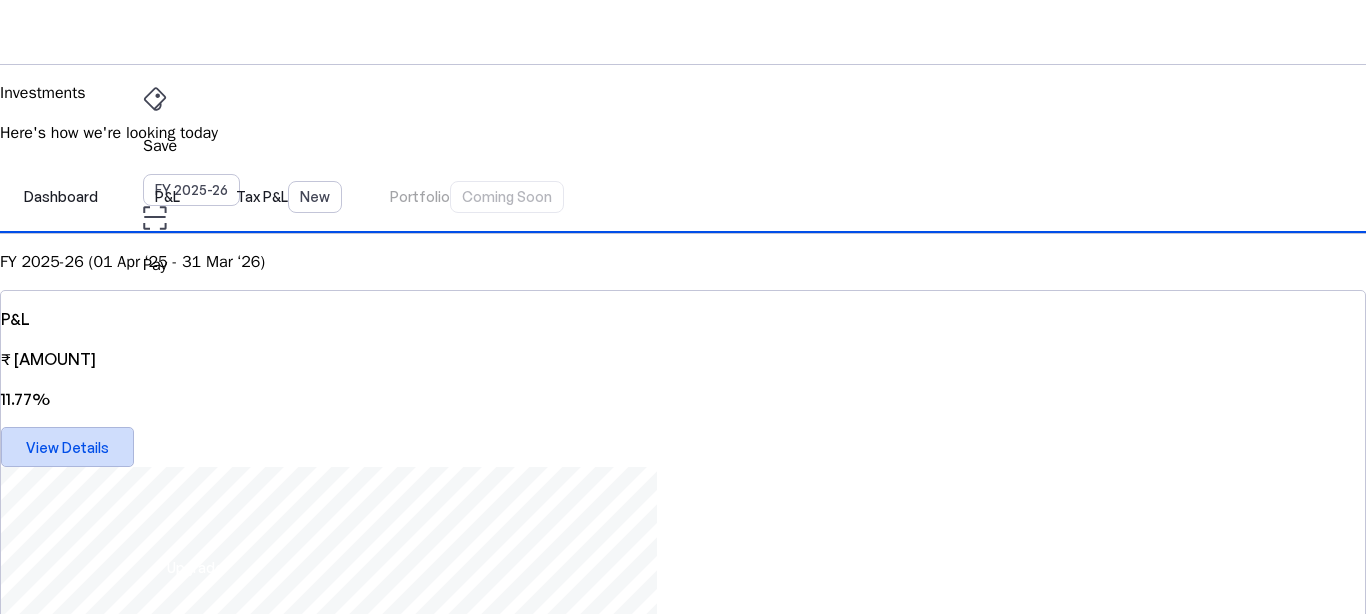 click on "View Details" at bounding box center (67, 447) 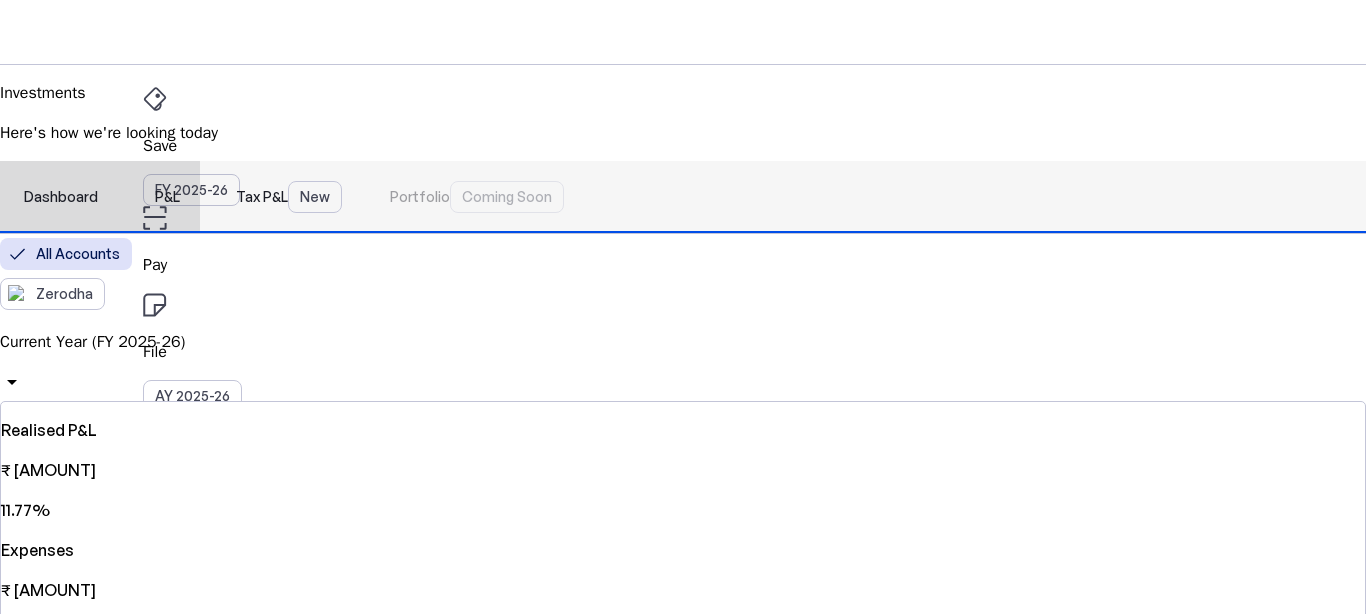 click on "Dashboard" at bounding box center [61, 197] 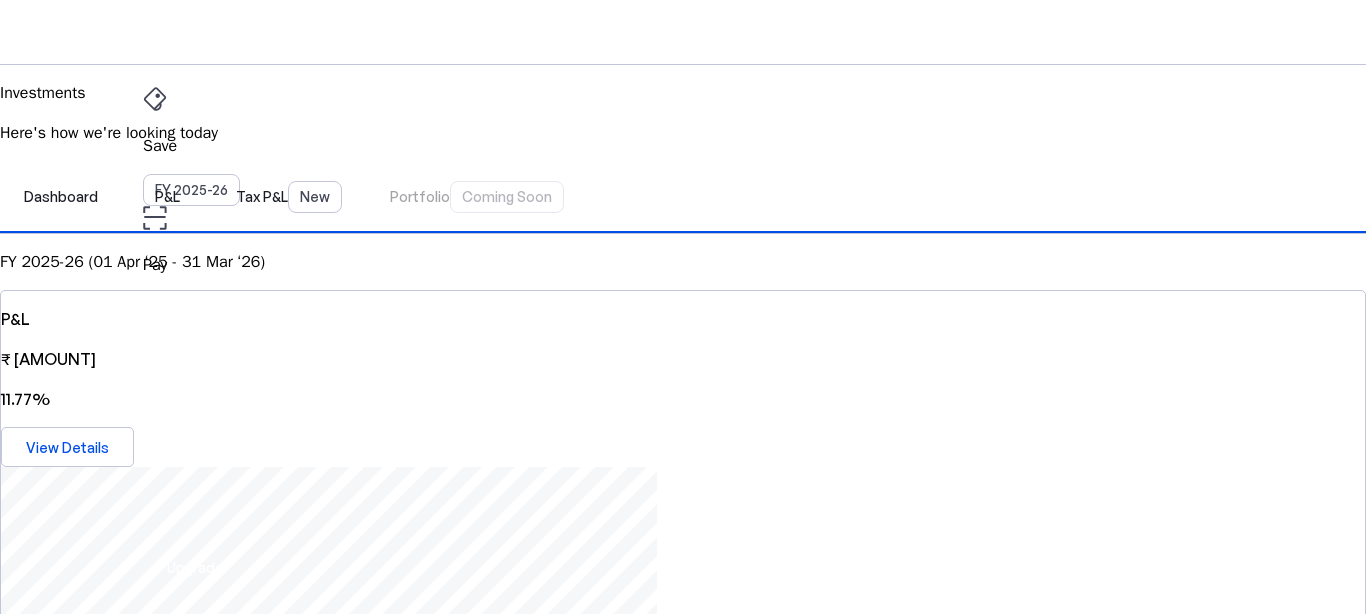 click on "Zerodha SX8399" at bounding box center [683, 2425] 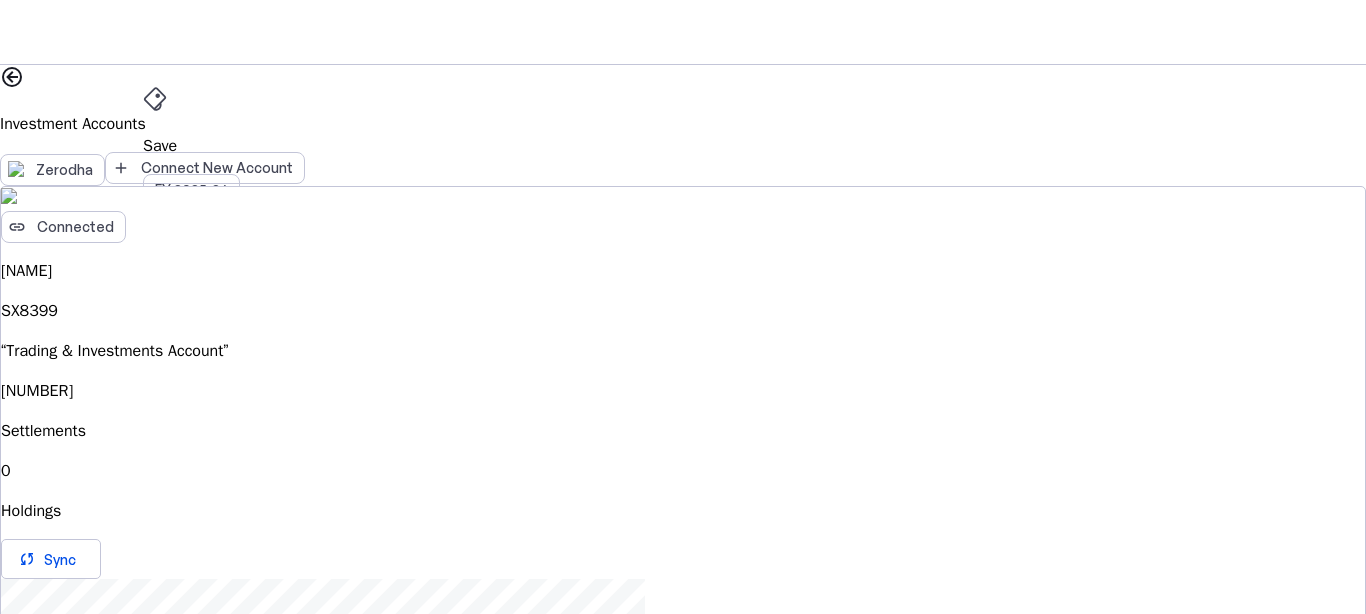 click on "Investment Accounts Zerodha add Connect New Account link Connected [NAME] SX8399 “Trading & Investments Account” [NUMBER] Settlements [NUMBER] Holdings sync Sync edit Edit Details compare_arrows View Settlements download_file View Holdings download_file Download Report delete Delete" at bounding box center [683, 528] 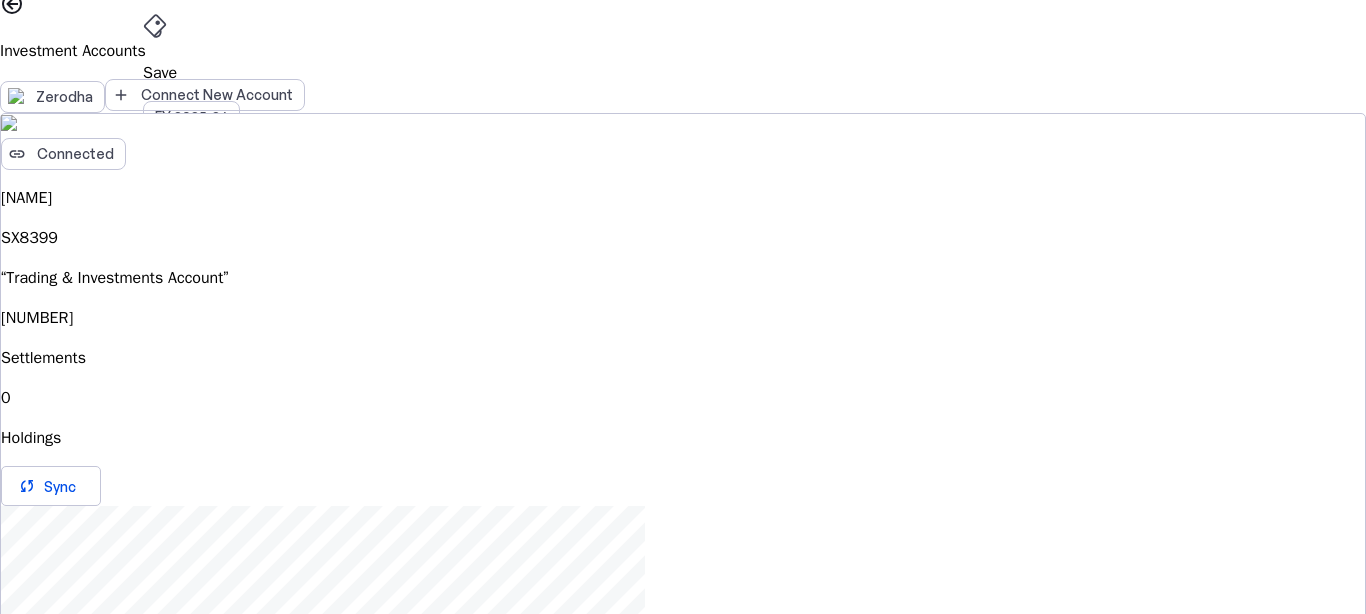 scroll, scrollTop: 0, scrollLeft: 0, axis: both 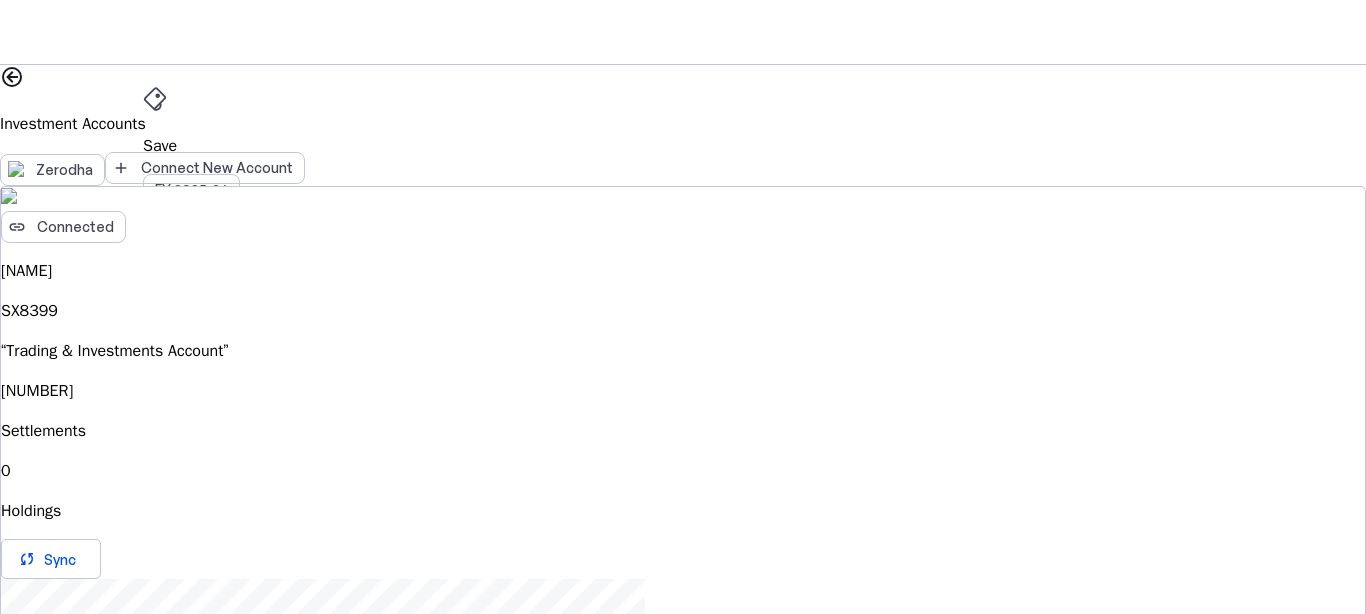 click on "Investments" at bounding box center [683, 440] 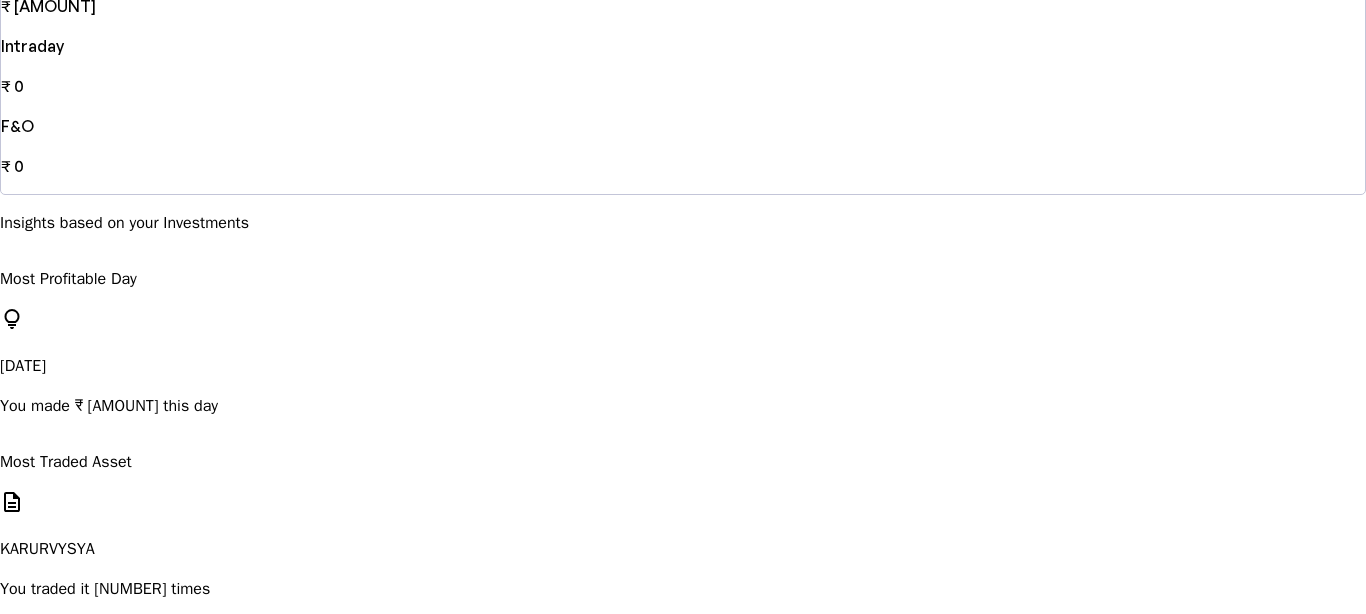scroll, scrollTop: 910, scrollLeft: 0, axis: vertical 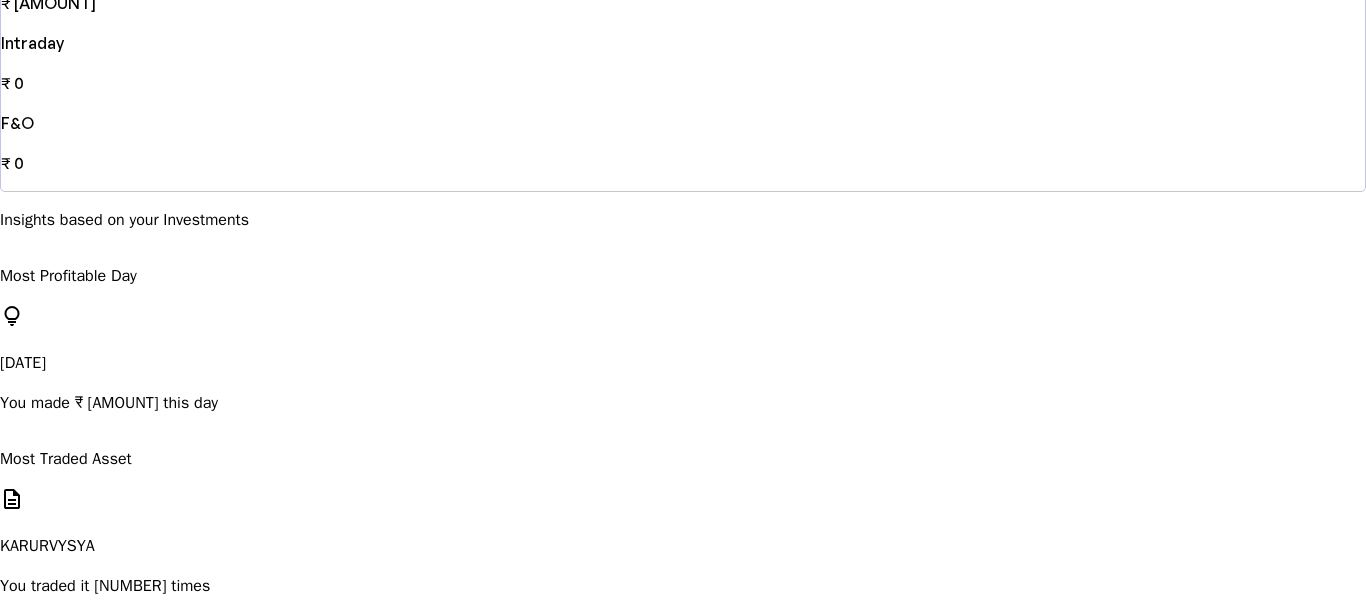 click on "Most Traded Account Zerodha You've traded 100 times" at bounding box center (683, 702) 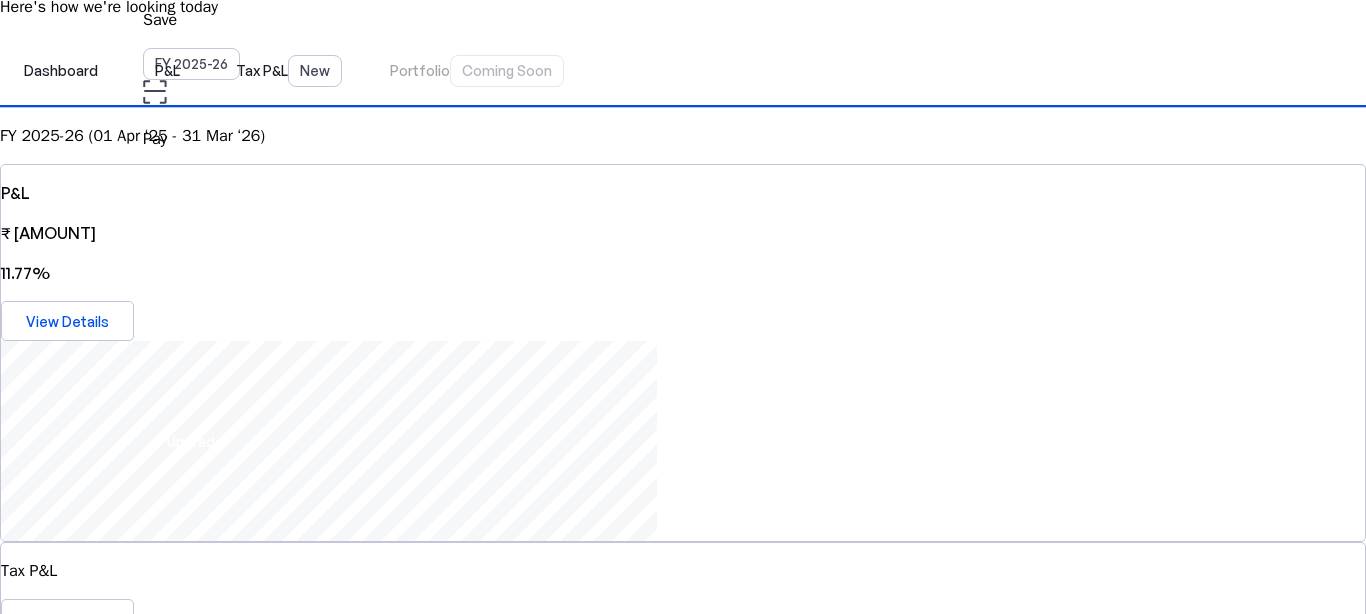 scroll, scrollTop: 118, scrollLeft: 0, axis: vertical 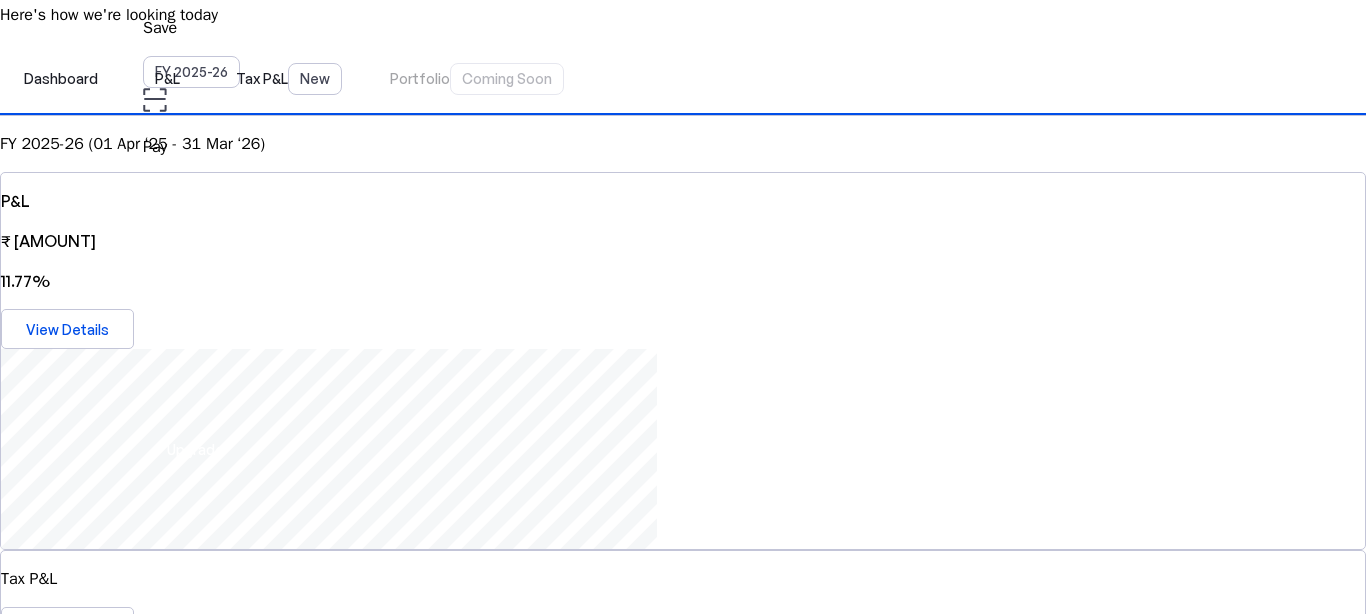 click on "Zerodha SX8399" at bounding box center [683, 2307] 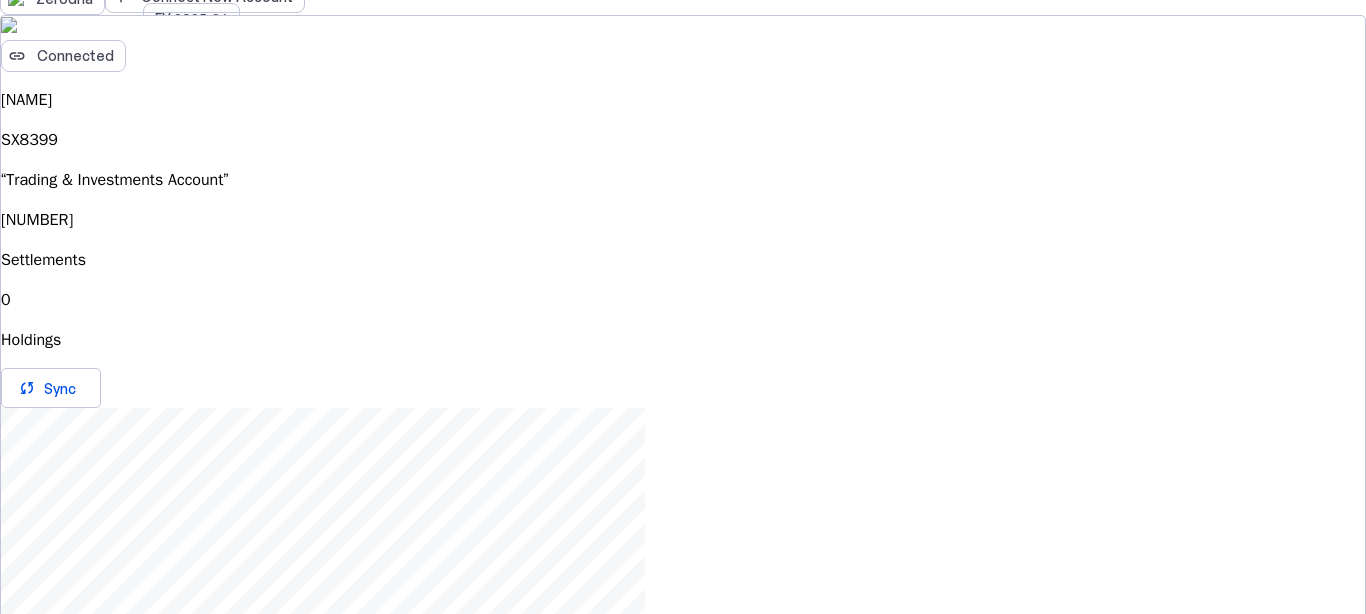 scroll, scrollTop: 161, scrollLeft: 0, axis: vertical 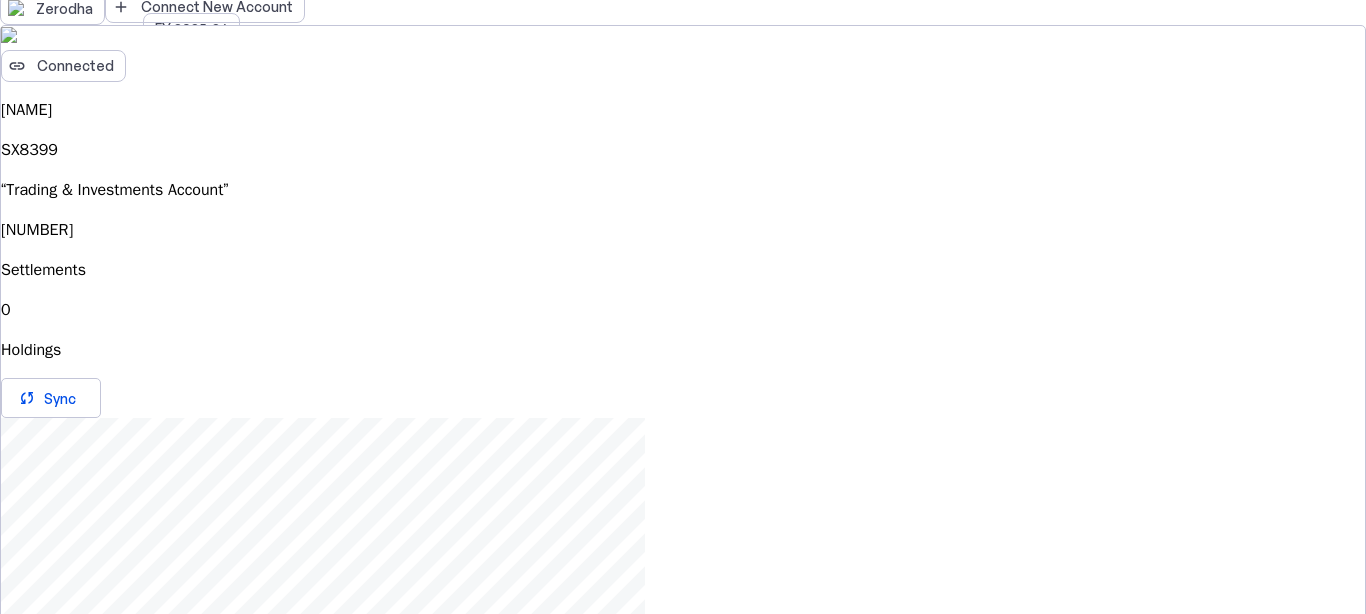click on "Investment Accounts Zerodha add Connect New Account link Connected [NAME] SX8399 “Trading & Investments Account” [NUMBER] Settlements [NUMBER] Holdings sync Sync edit Edit Details compare_arrows View Settlements download_file View Holdings download_file Download Report delete Delete" at bounding box center [683, 367] 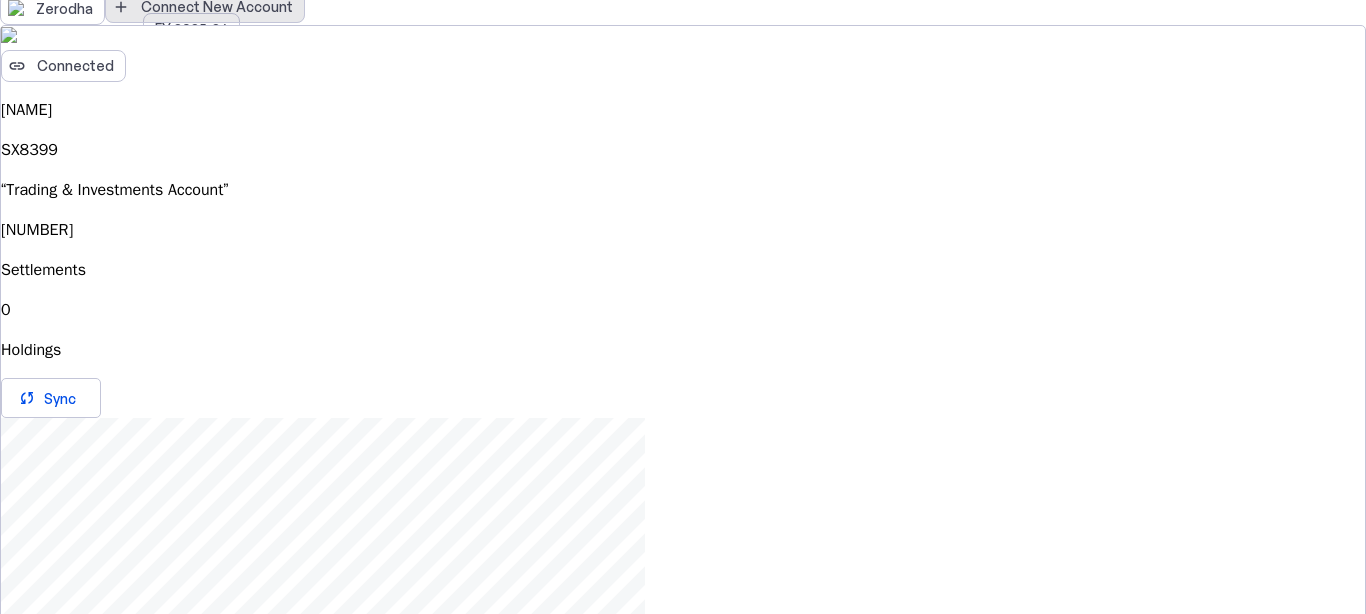 click on "Connect New Account" at bounding box center (217, 7) 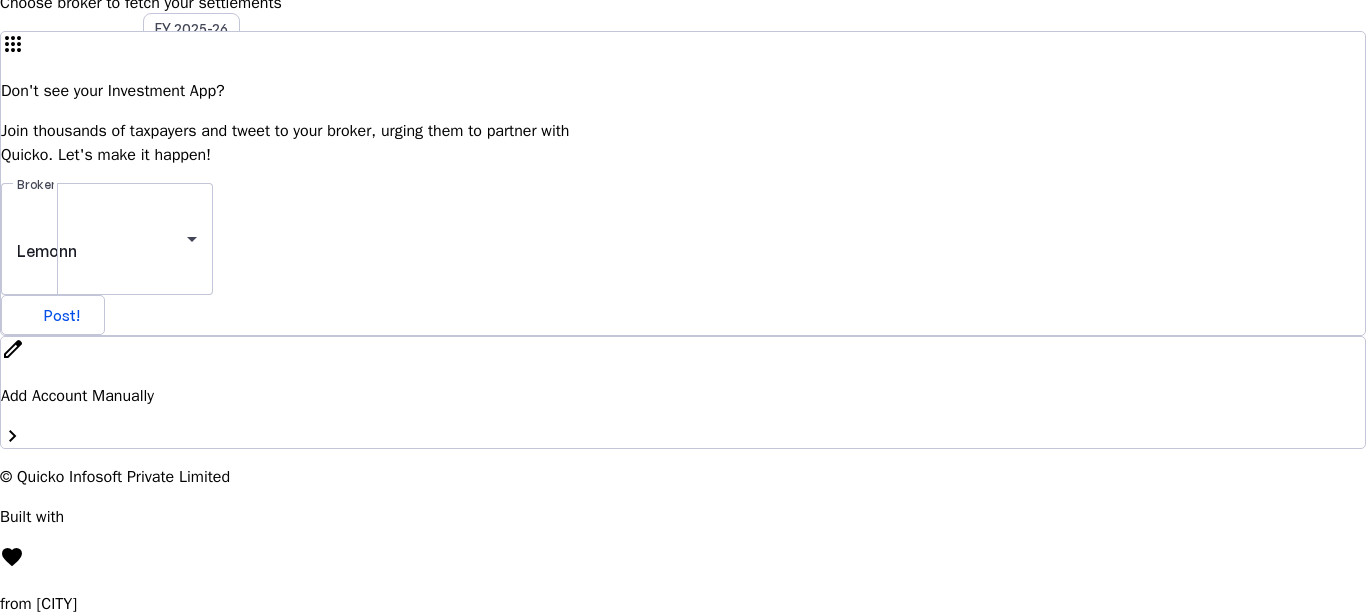 scroll, scrollTop: 0, scrollLeft: 0, axis: both 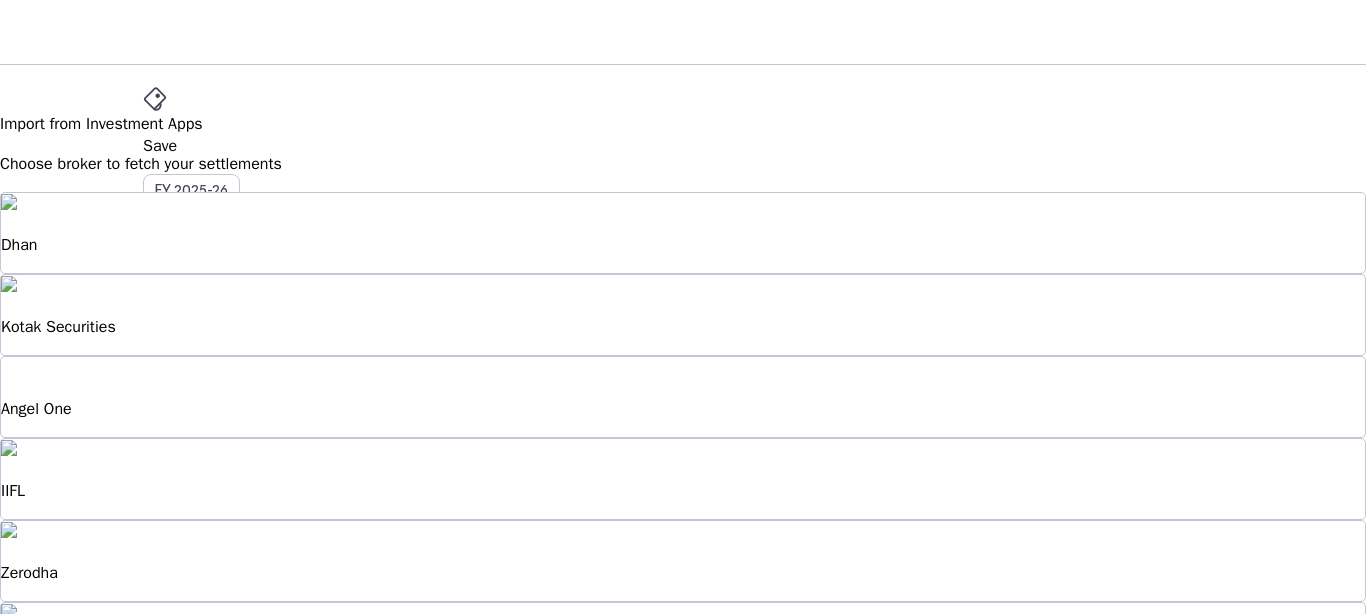 click on "Zerodha" at bounding box center (683, 561) 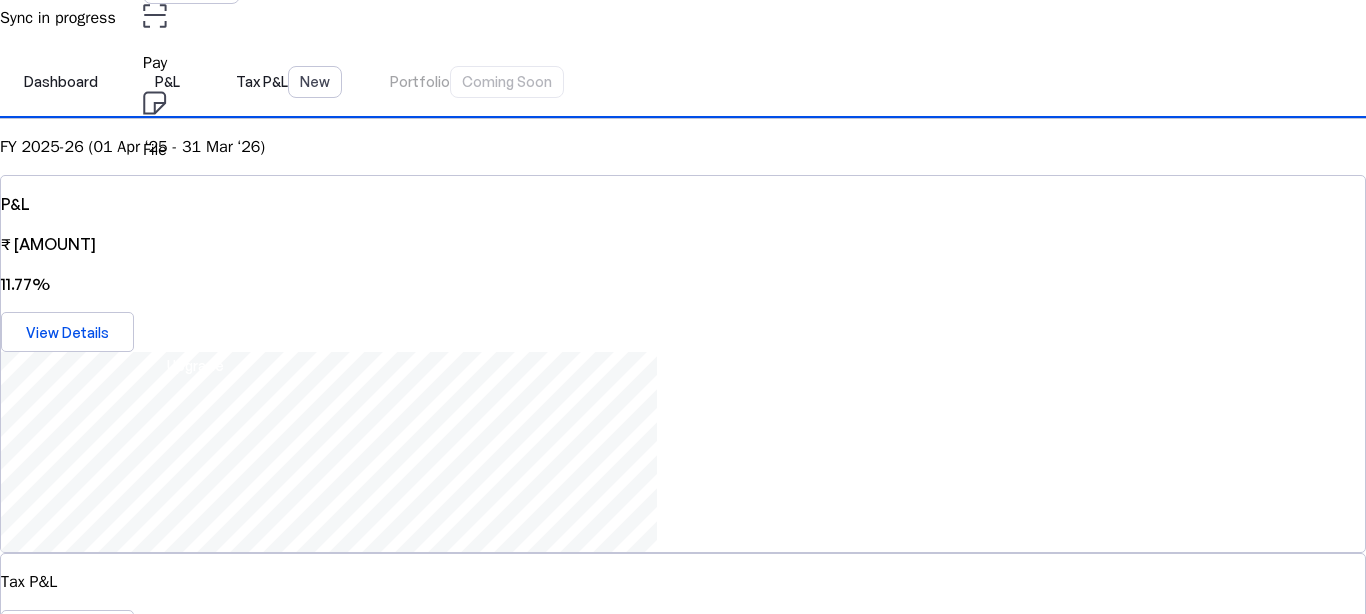 scroll, scrollTop: 197, scrollLeft: 0, axis: vertical 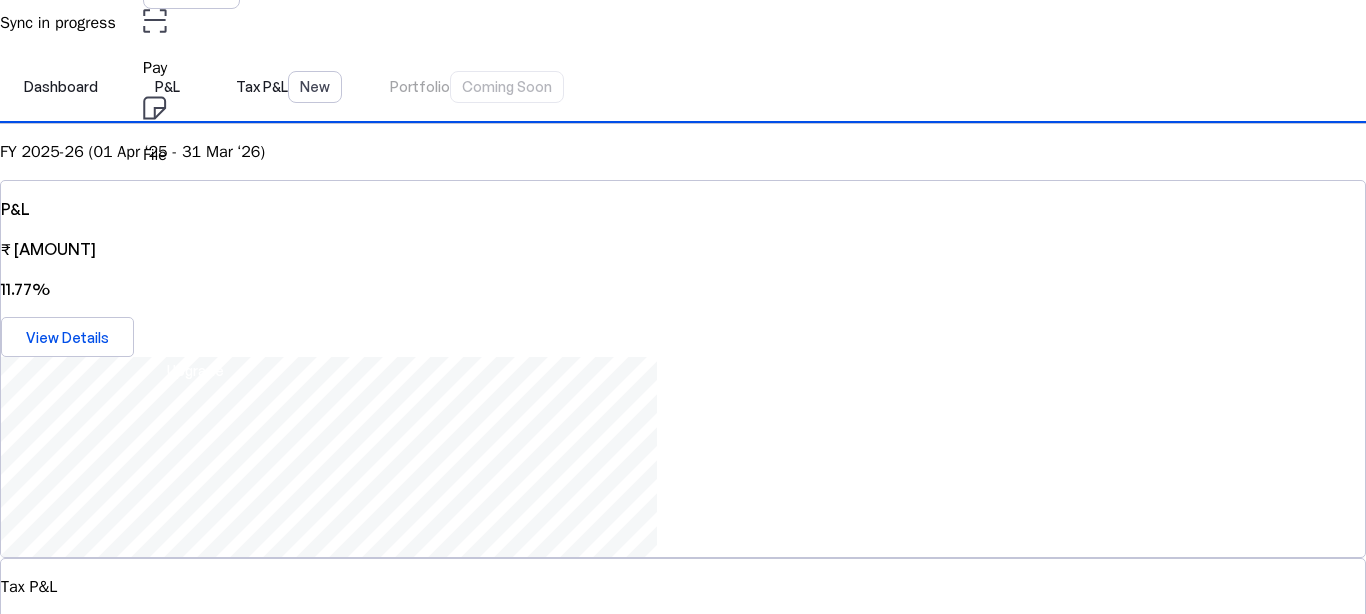click on "Zerodha" at bounding box center [683, 2287] 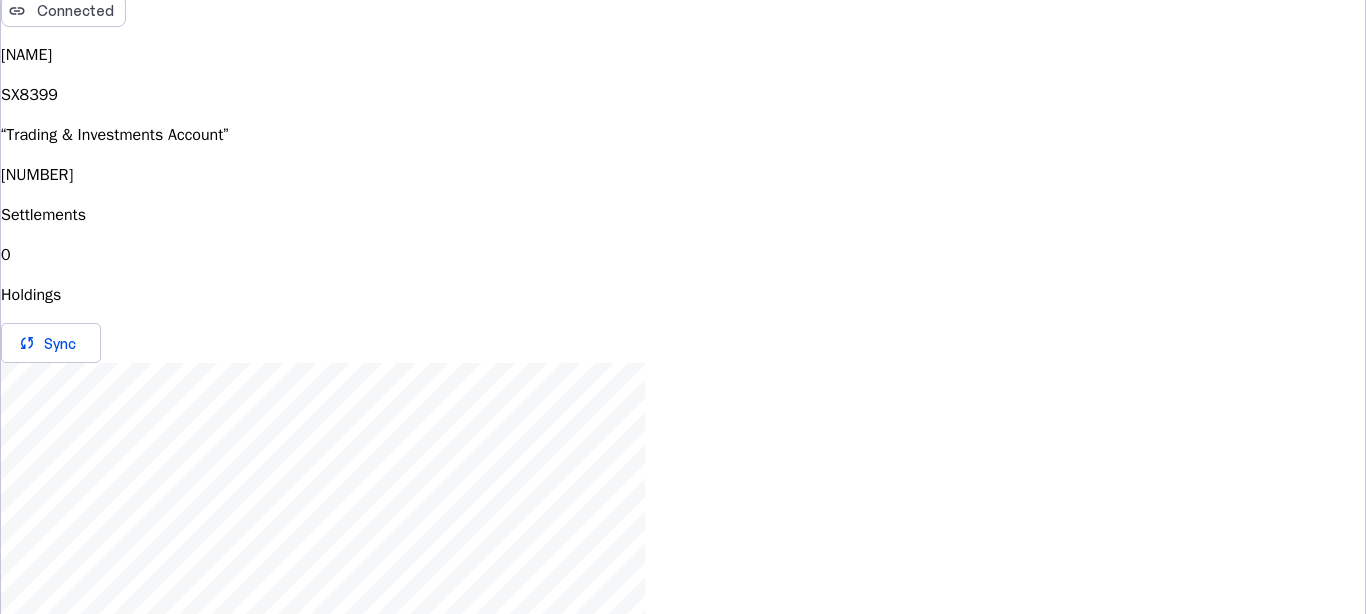 scroll, scrollTop: 0, scrollLeft: 0, axis: both 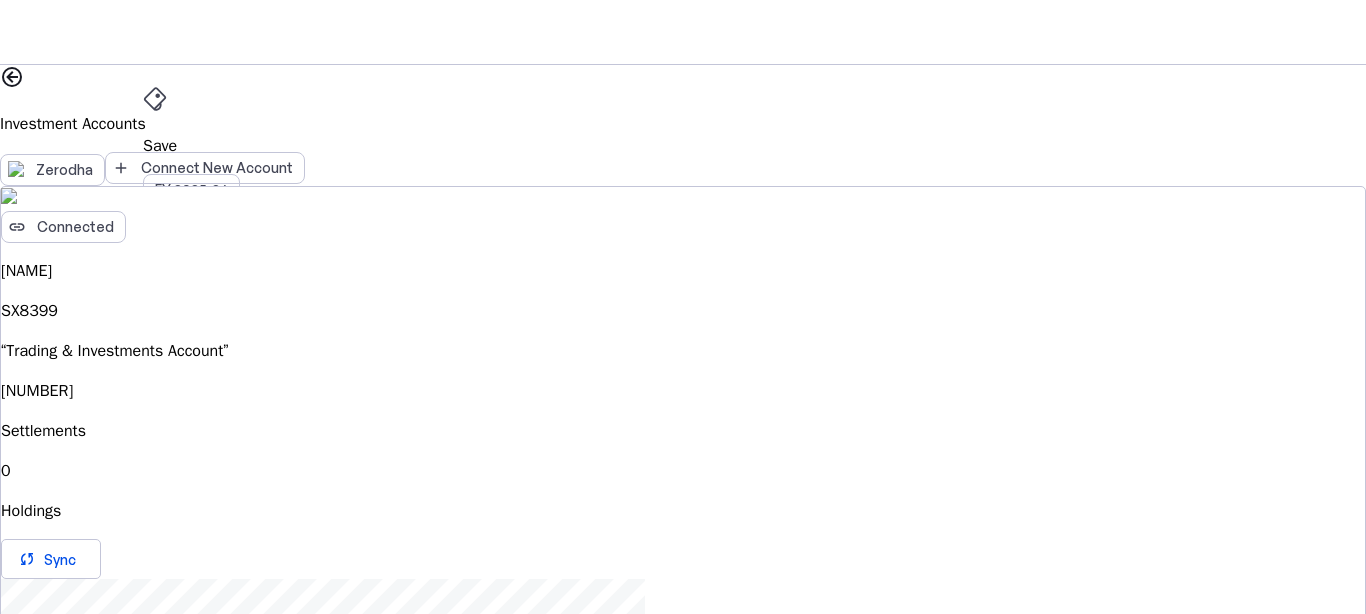 click at bounding box center (12, 77) 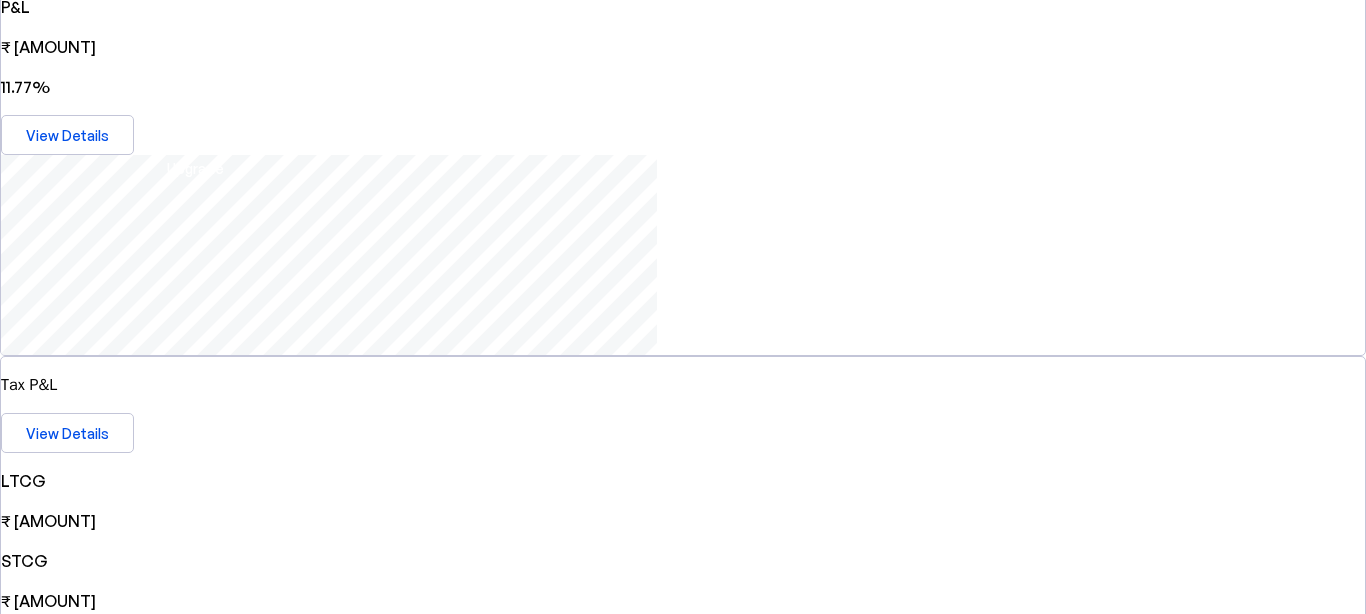 scroll, scrollTop: 217, scrollLeft: 0, axis: vertical 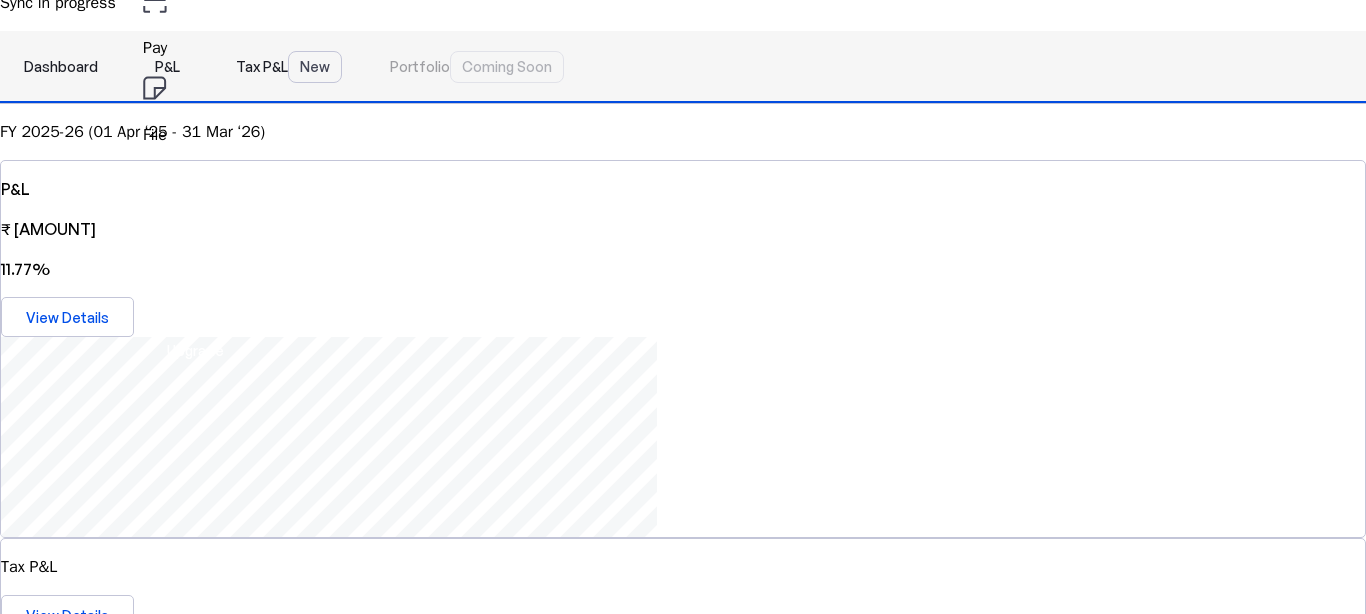 click on "P&L" at bounding box center [167, 67] 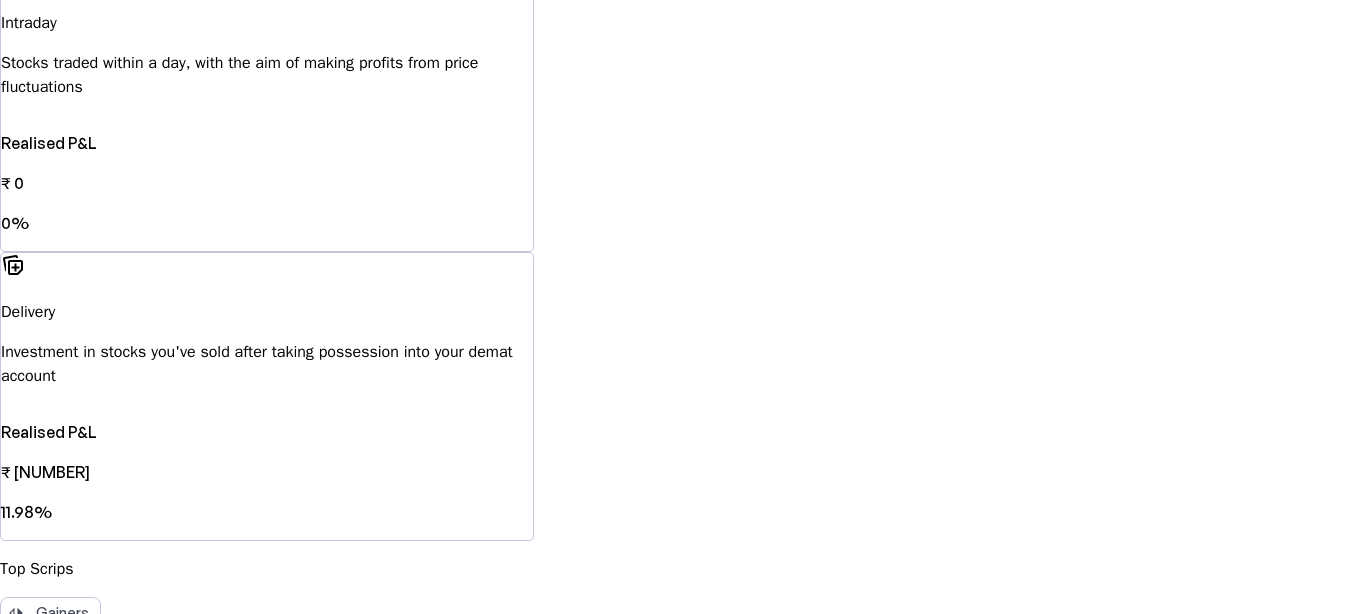 scroll, scrollTop: 1533, scrollLeft: 0, axis: vertical 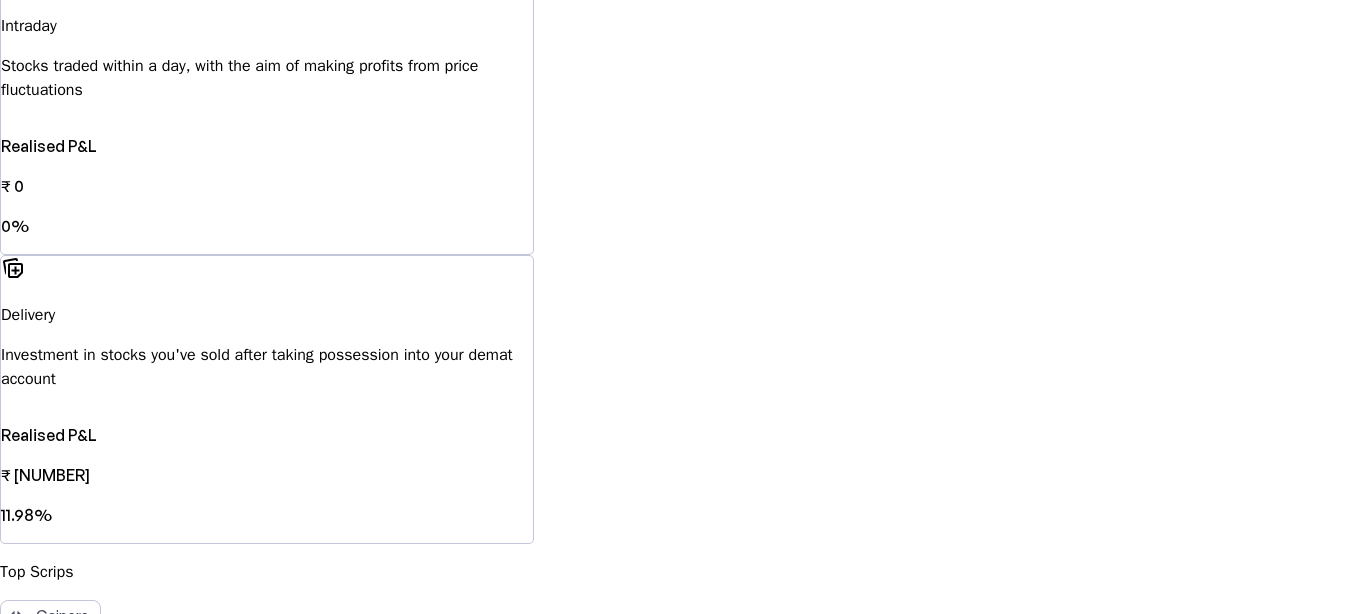 click on "15.61%" at bounding box center [683, 797] 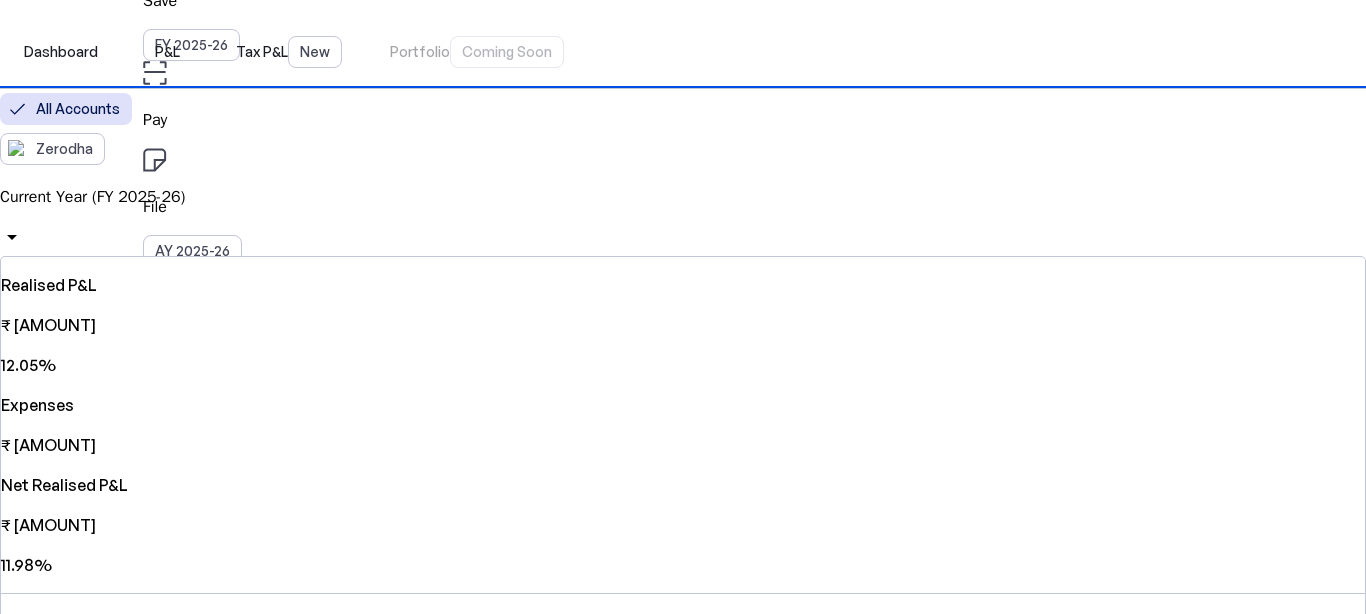 scroll, scrollTop: 0, scrollLeft: 0, axis: both 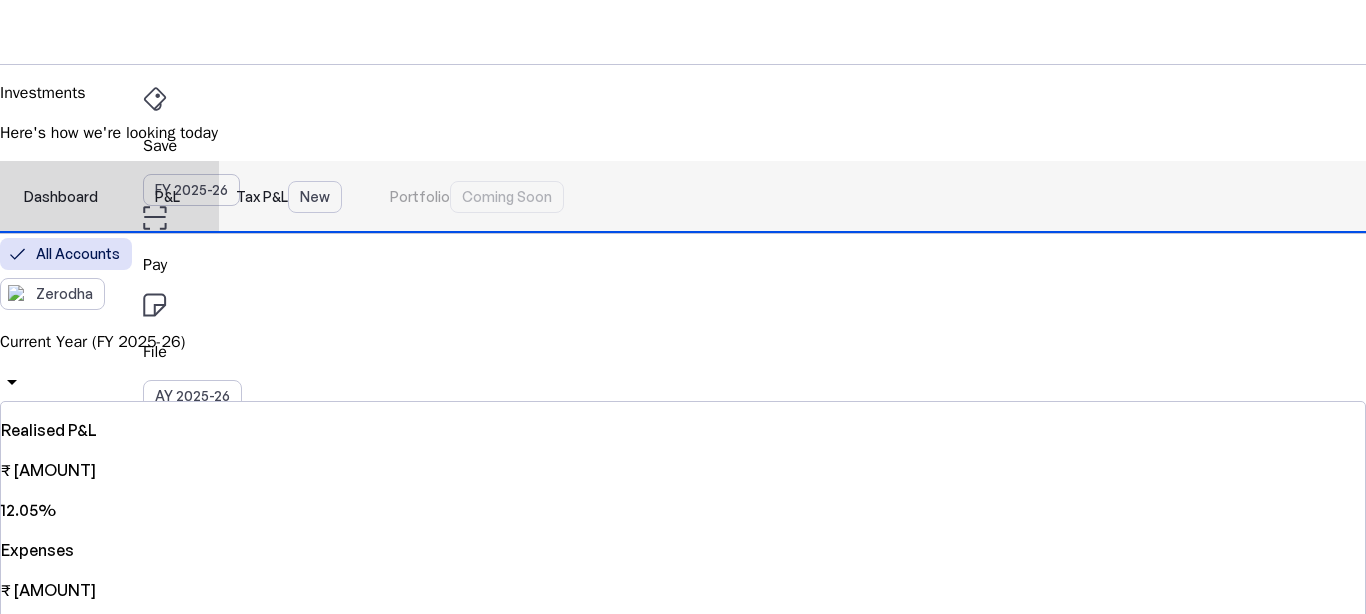 click on "Dashboard" at bounding box center [61, 197] 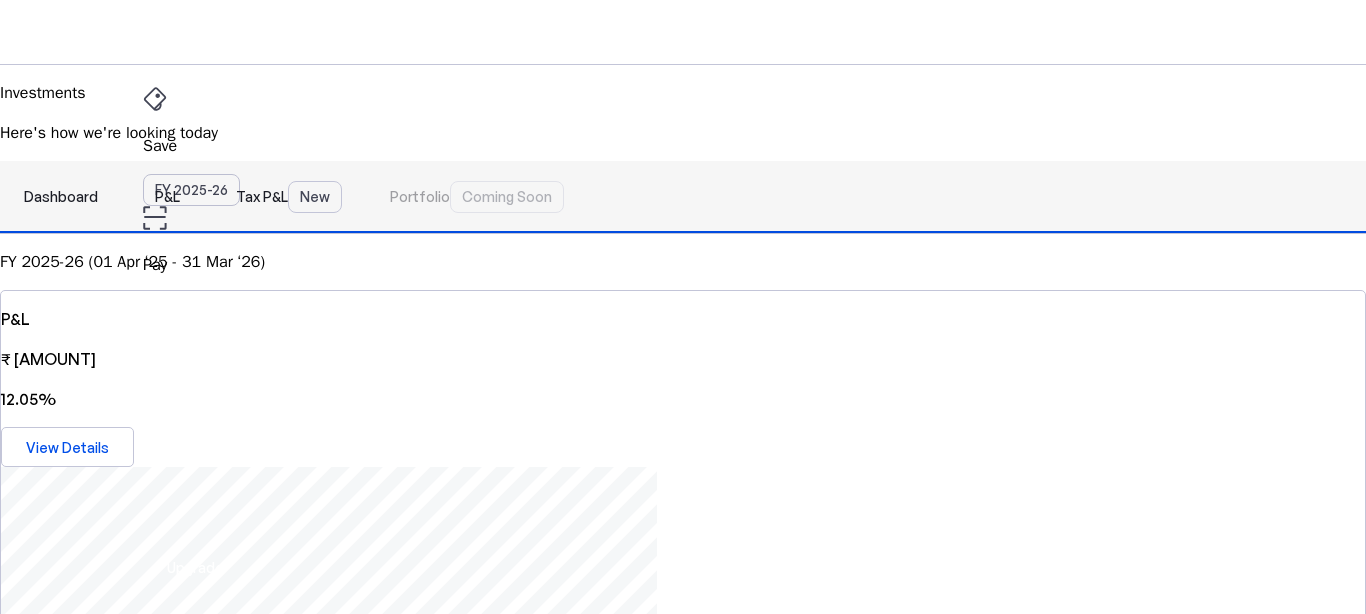 click on "P&L" at bounding box center [167, 197] 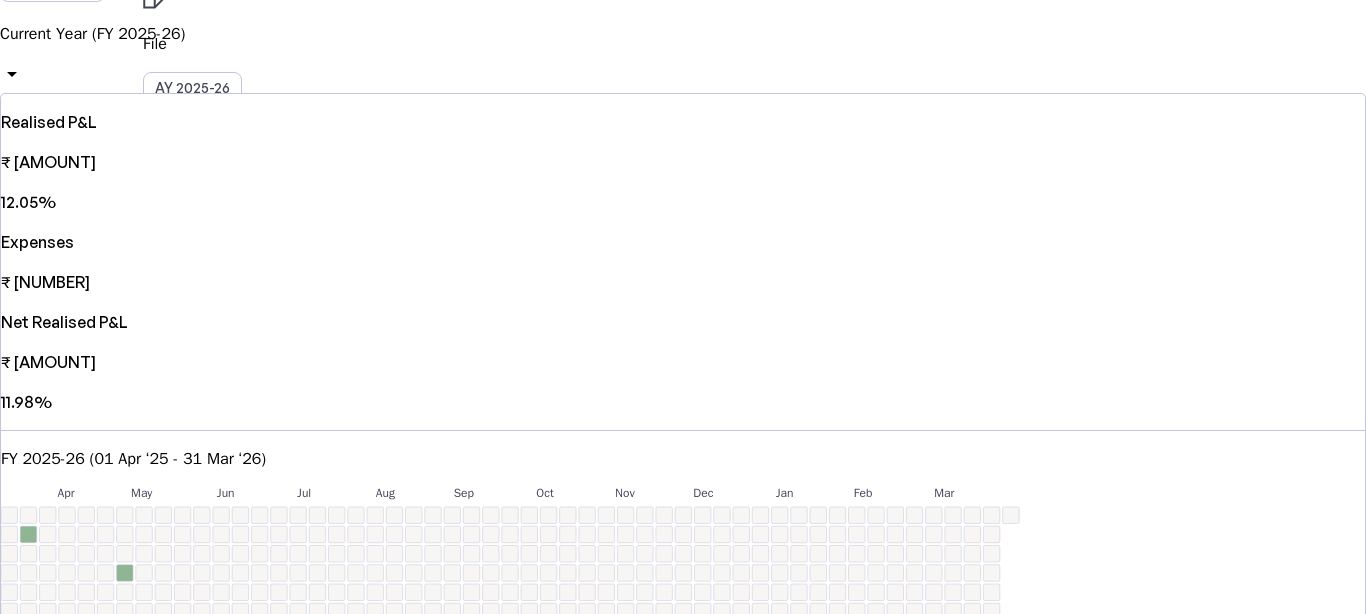 scroll, scrollTop: 0, scrollLeft: 0, axis: both 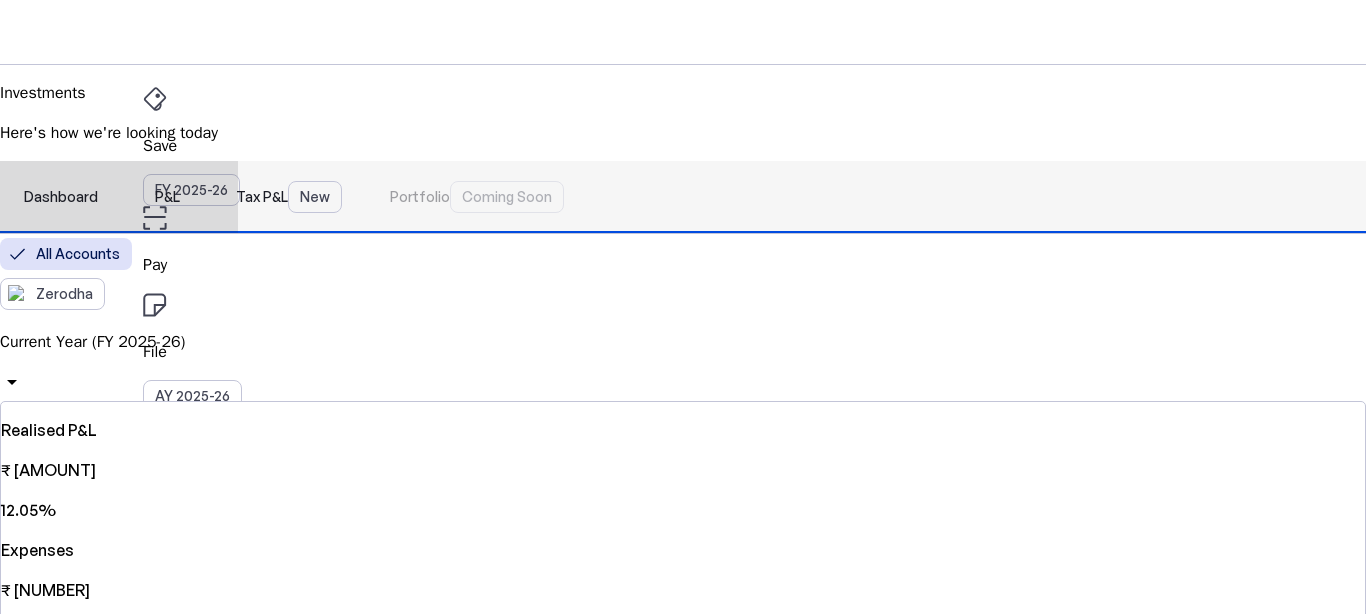click on "Tax P&L  New" at bounding box center (289, 197) 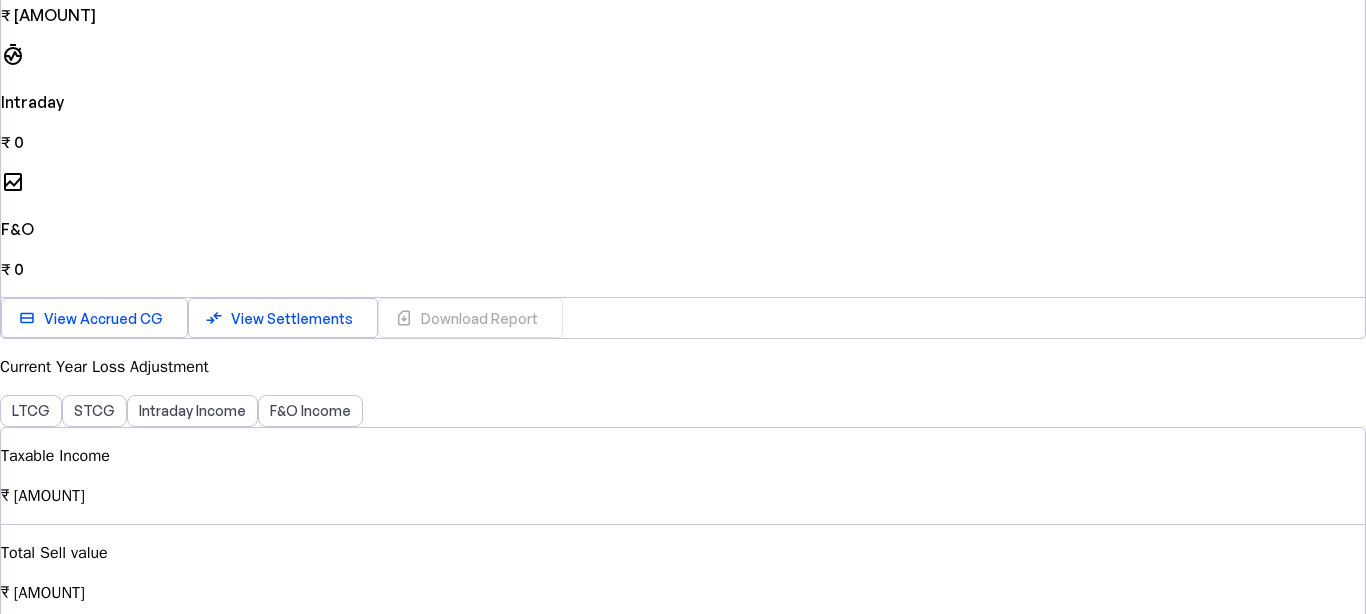 scroll, scrollTop: 747, scrollLeft: 0, axis: vertical 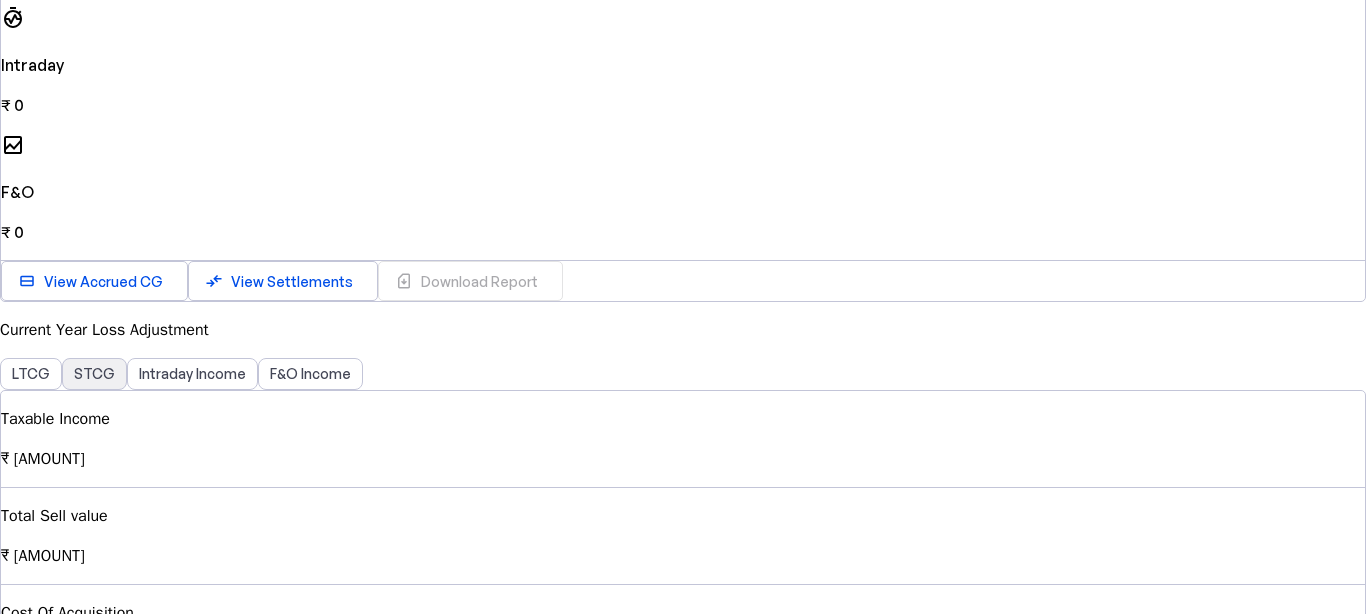 click on "STCG" at bounding box center [94, 374] 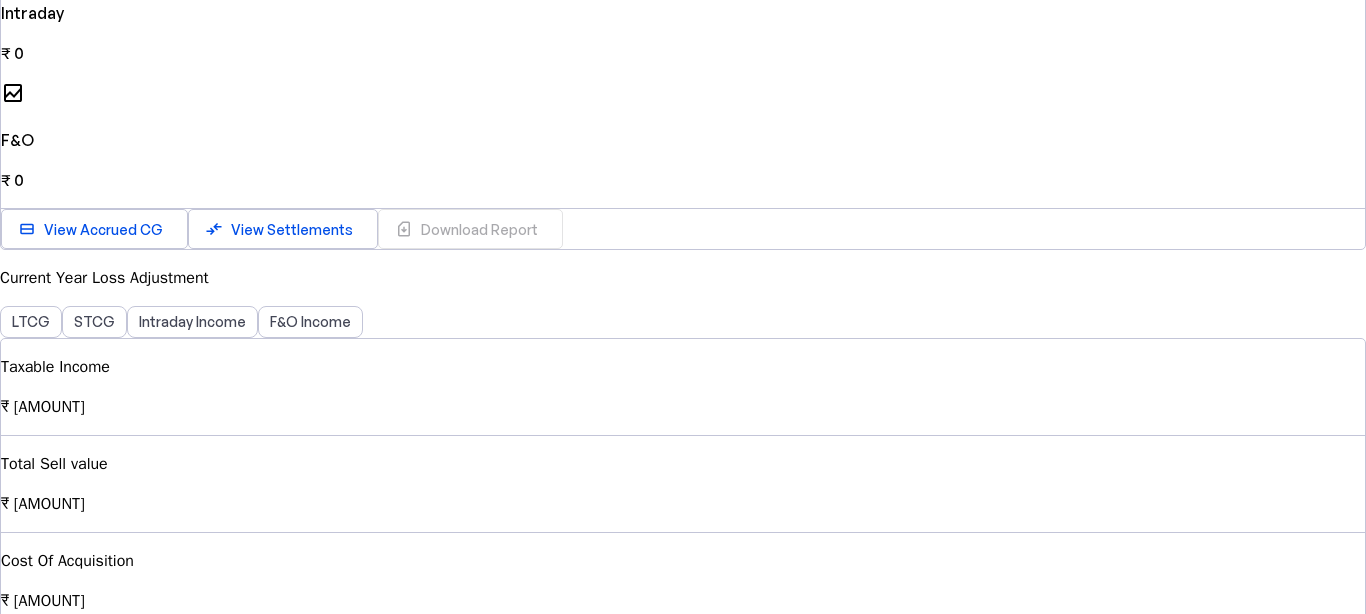 scroll, scrollTop: 755, scrollLeft: 0, axis: vertical 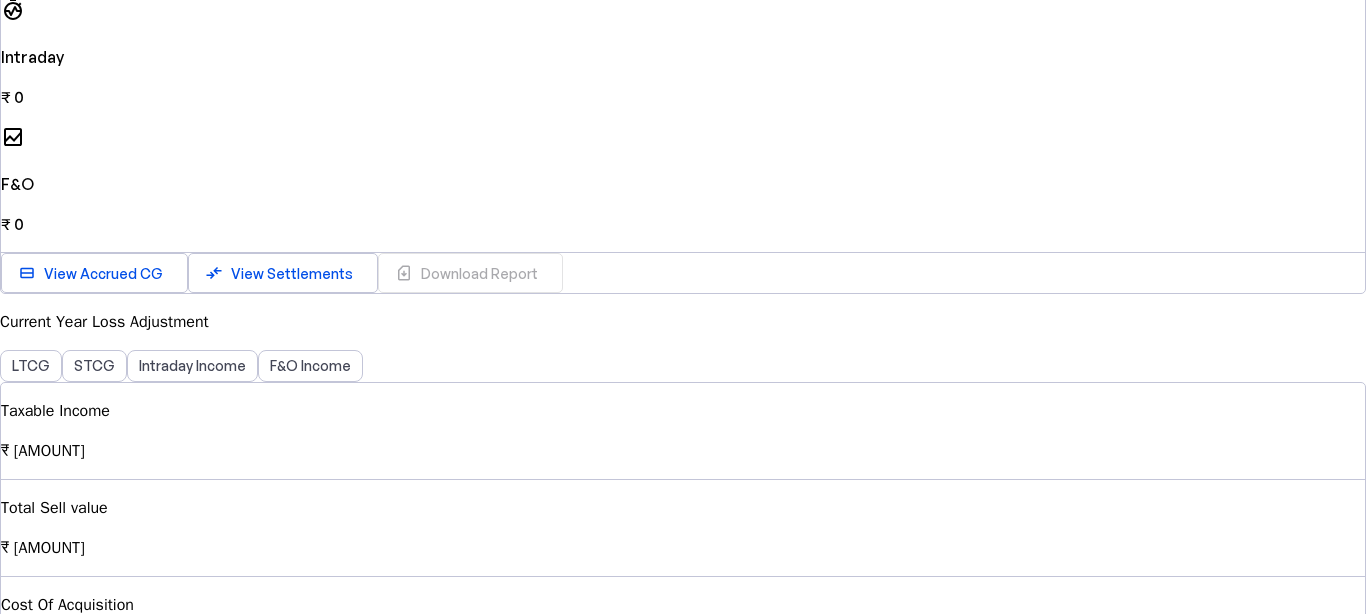 click on "Total Sell value ₹ [AMOUNT]" at bounding box center (683, 528) 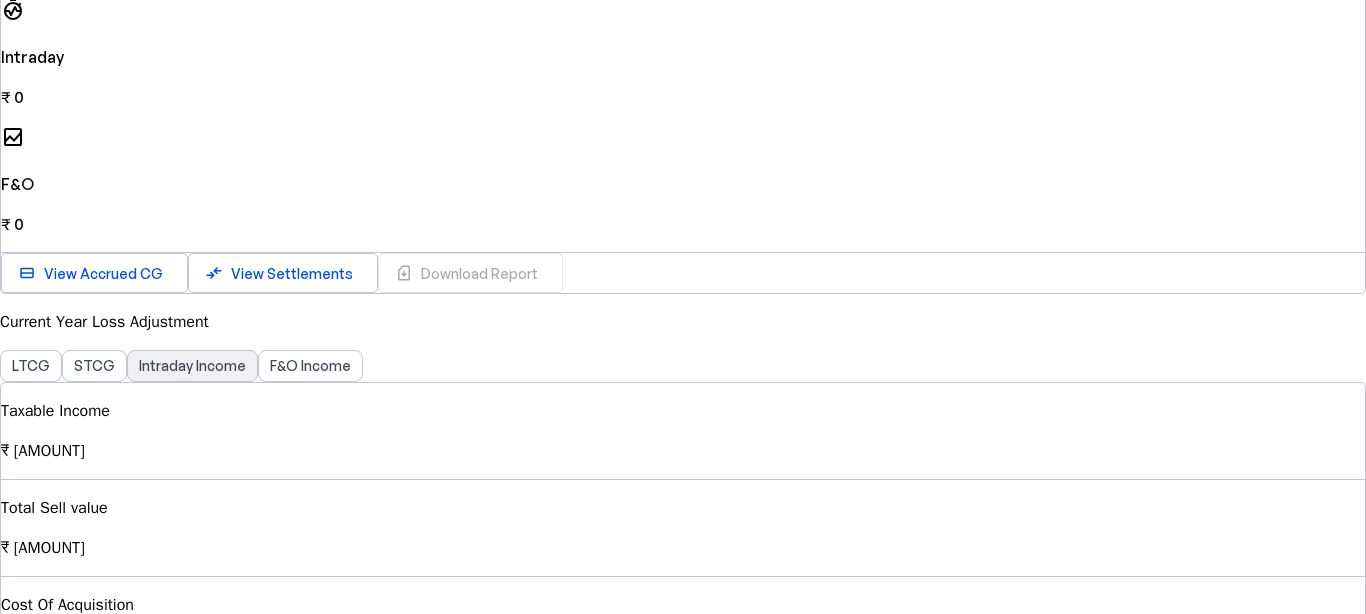 click on "Intraday Income" at bounding box center (192, 366) 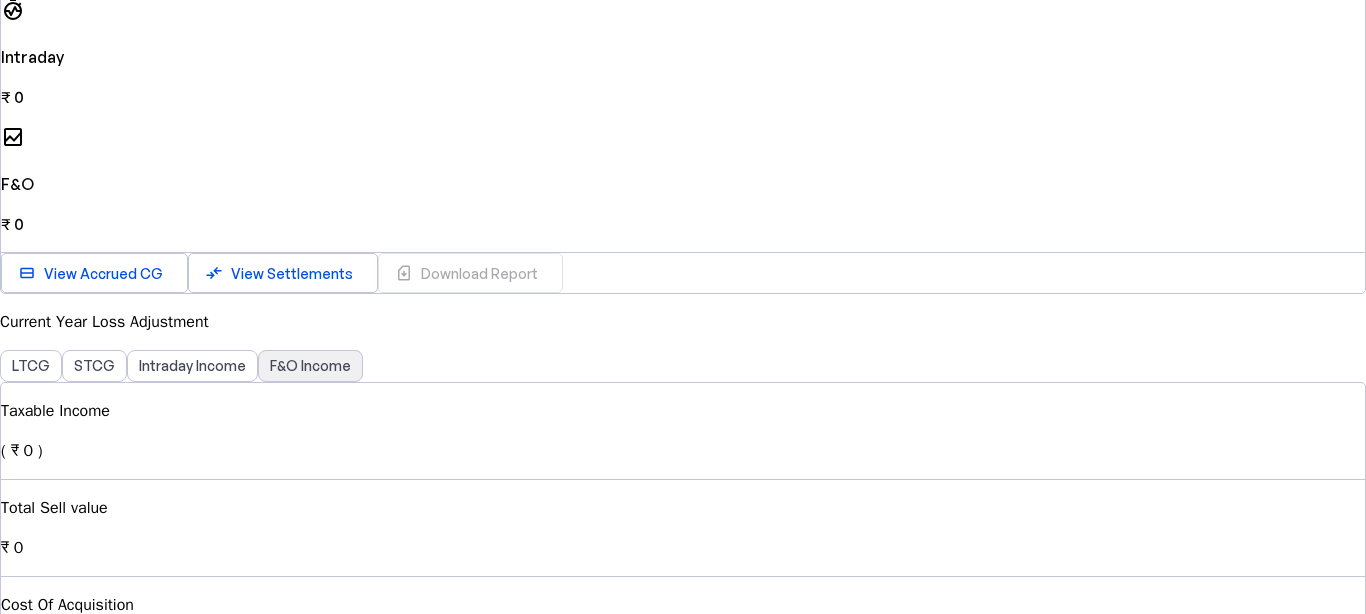 click on "F&O Income" at bounding box center [310, 366] 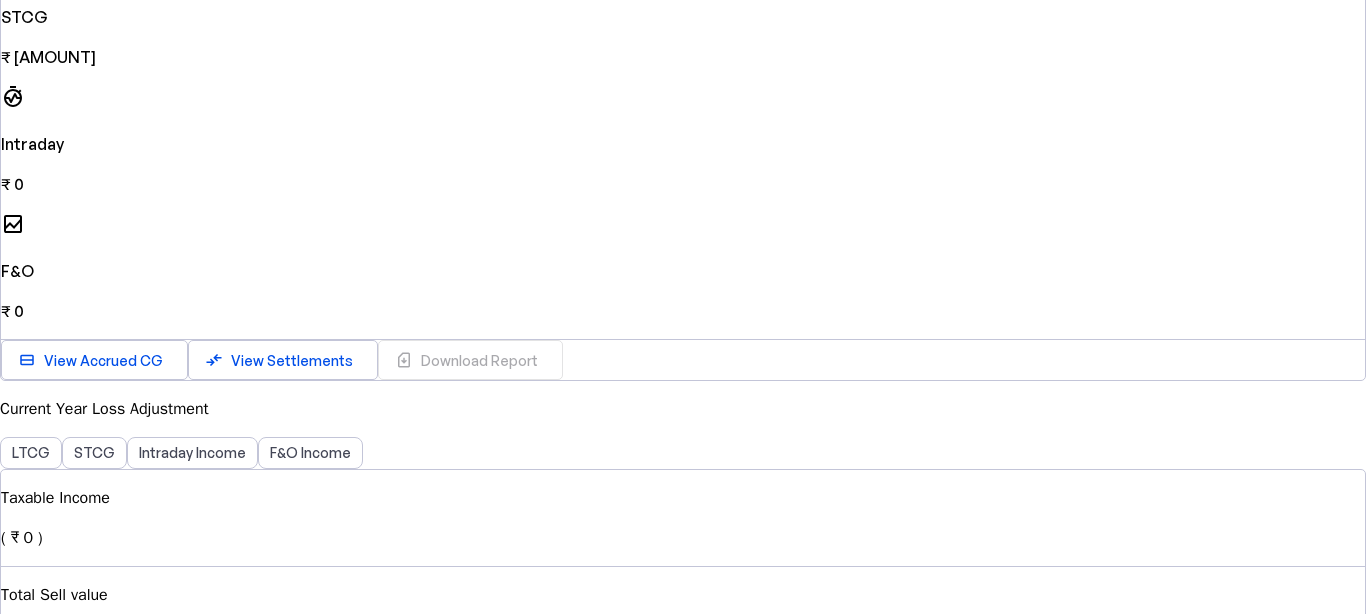 scroll, scrollTop: 631, scrollLeft: 0, axis: vertical 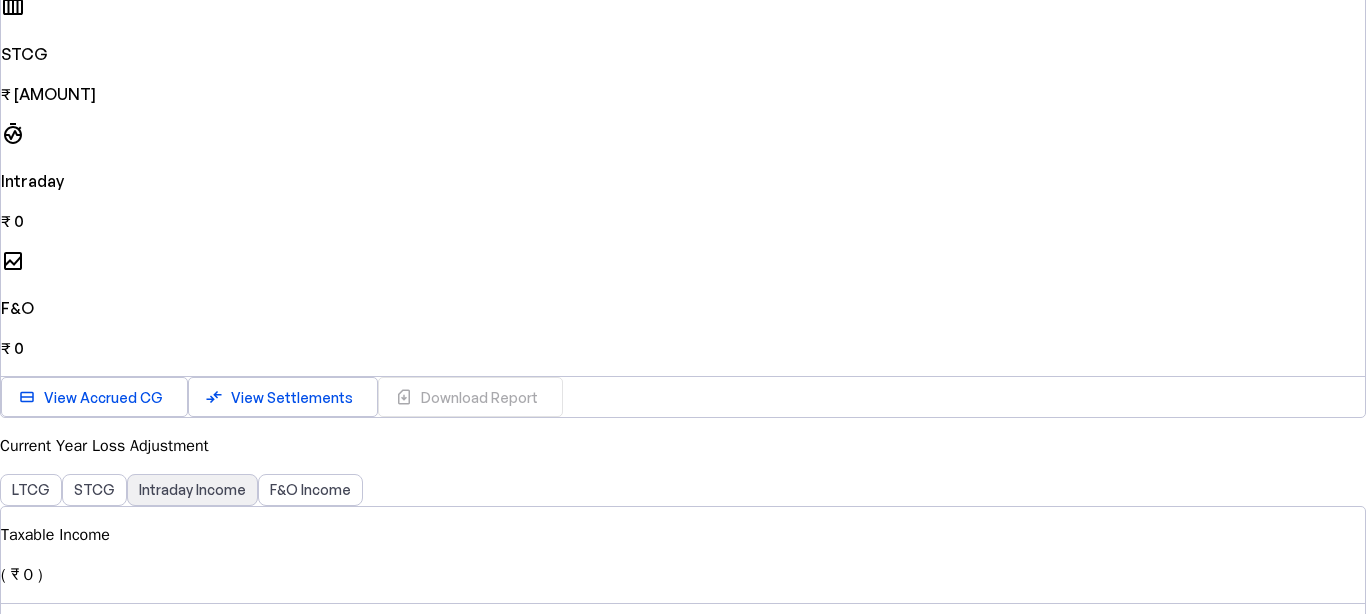 click on "Intraday Income" at bounding box center (192, 490) 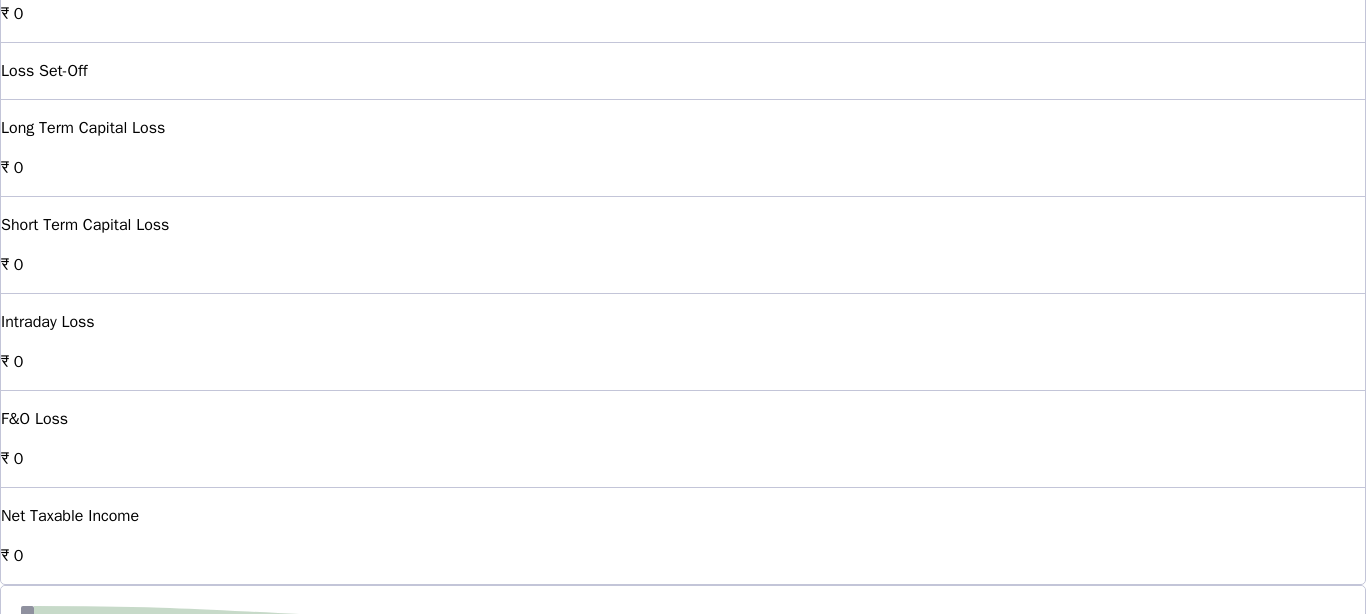 scroll, scrollTop: 1572, scrollLeft: 0, axis: vertical 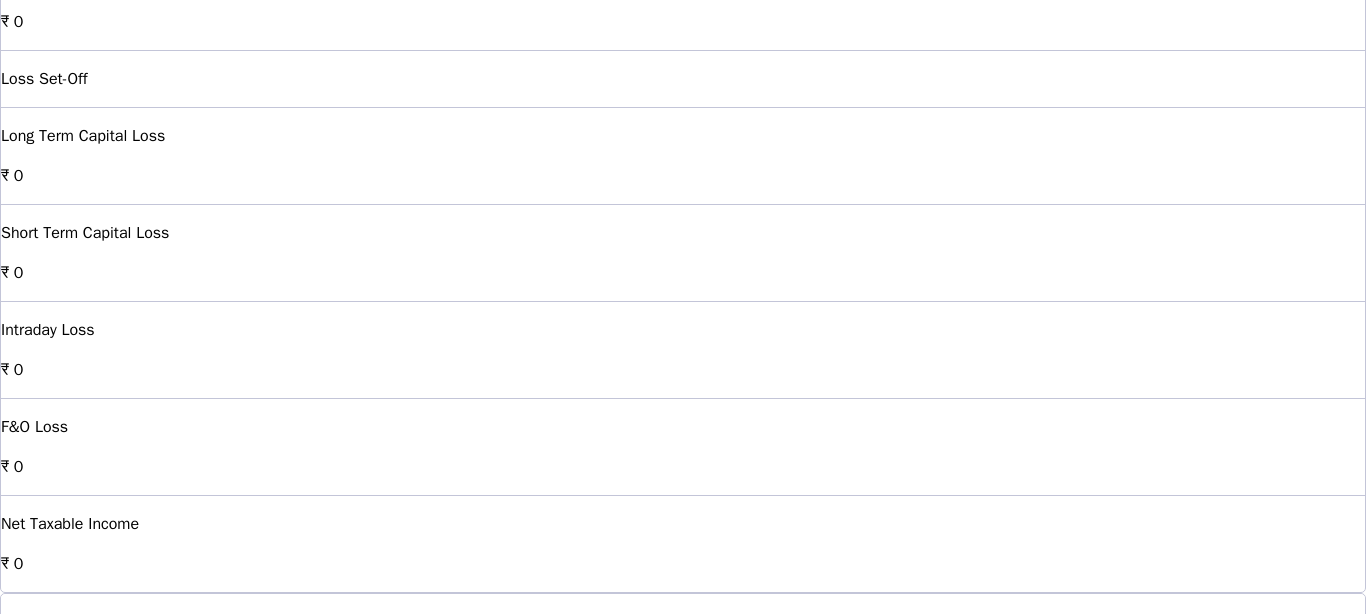 click on "Income Head Turnover Tax P&L Losses Adjusted Net Taxable Income Losses Remaining Long Term ₹ [AMOUNT] ₹ [AMOUNT] ₹ 0 ₹ [AMOUNT] ₹ 0 Short Term ₹ [AMOUNT] ₹ [AMOUNT] ₹ 0 ₹ [AMOUNT] ₹ 0 Intraday ₹ 0 ₹ 0 ₹ 0 ₹ 0 ₹ 0 Futures & Options ₹ 0 ₹ 0 ₹ 0 ₹ 0 ₹ 0" at bounding box center [683, 2273] 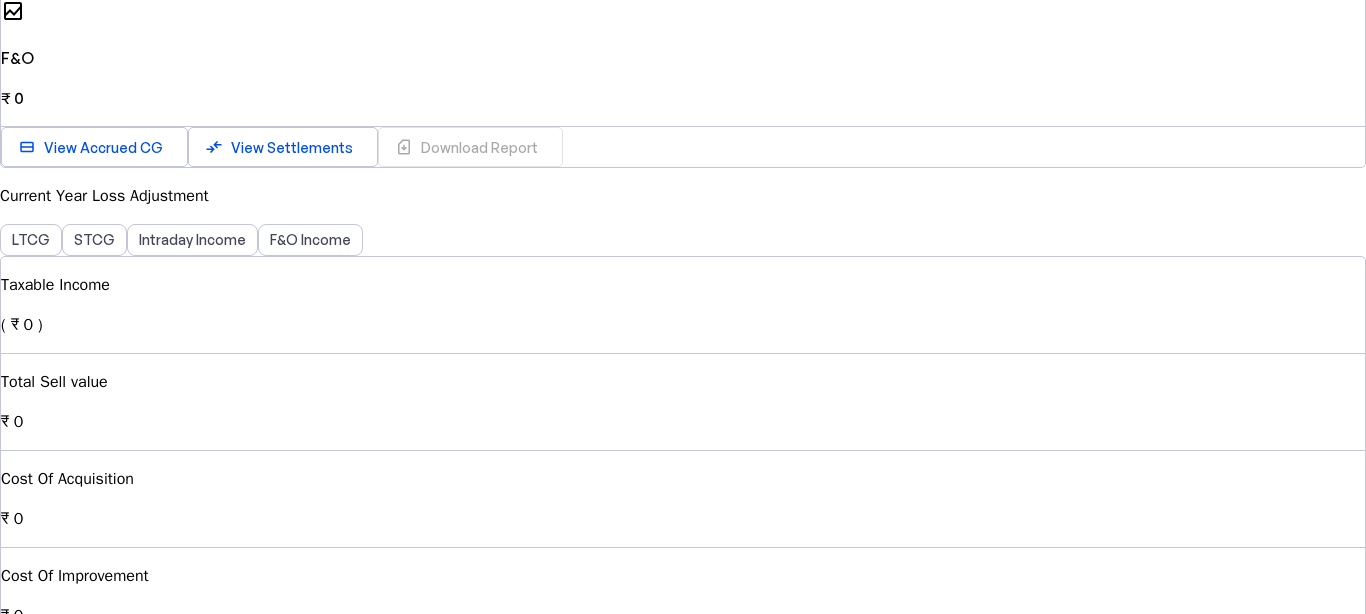 scroll, scrollTop: 783, scrollLeft: 0, axis: vertical 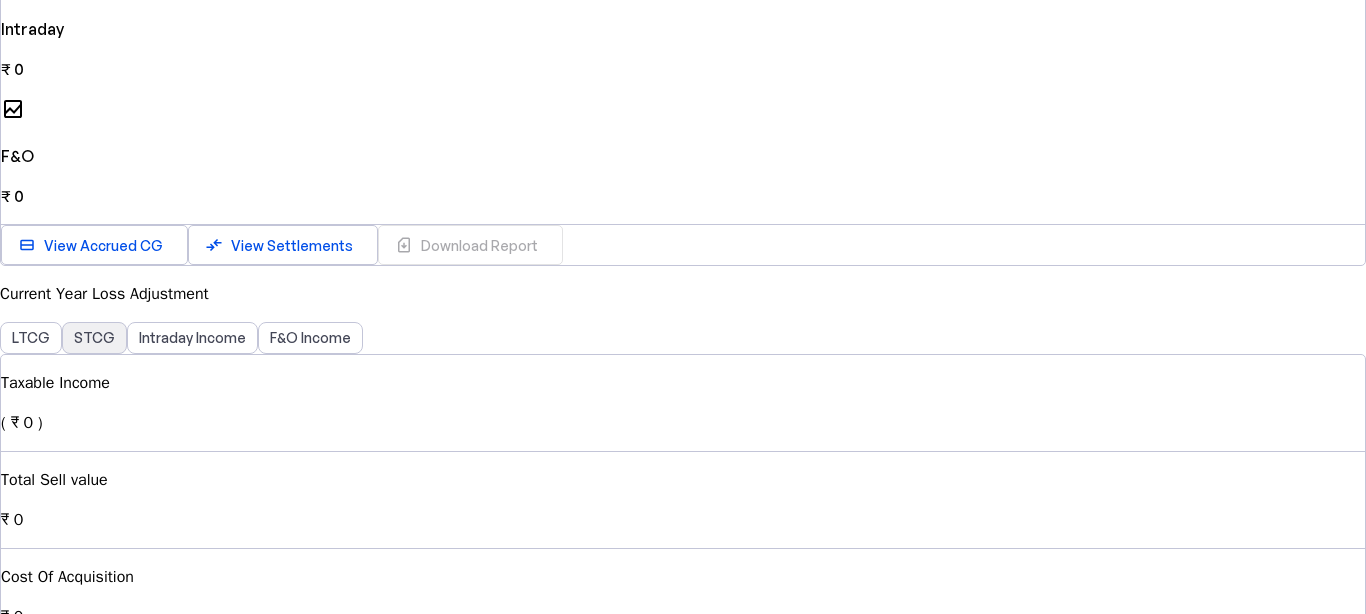 click on "STCG" at bounding box center [94, 338] 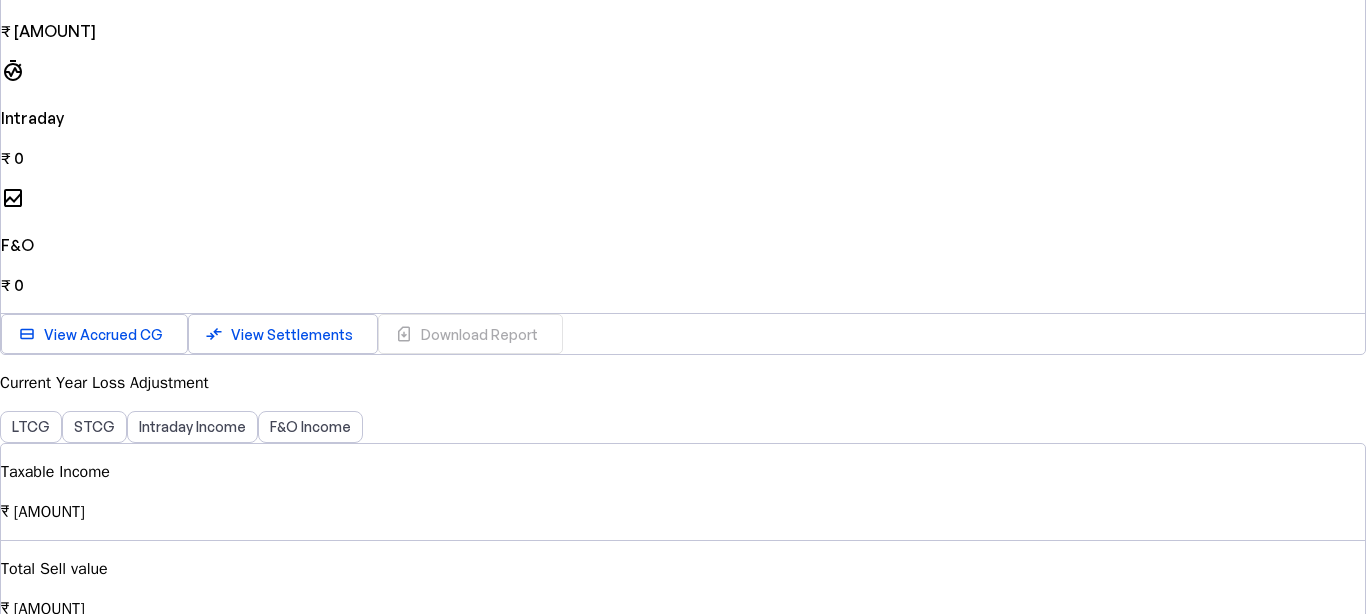 scroll, scrollTop: 649, scrollLeft: 0, axis: vertical 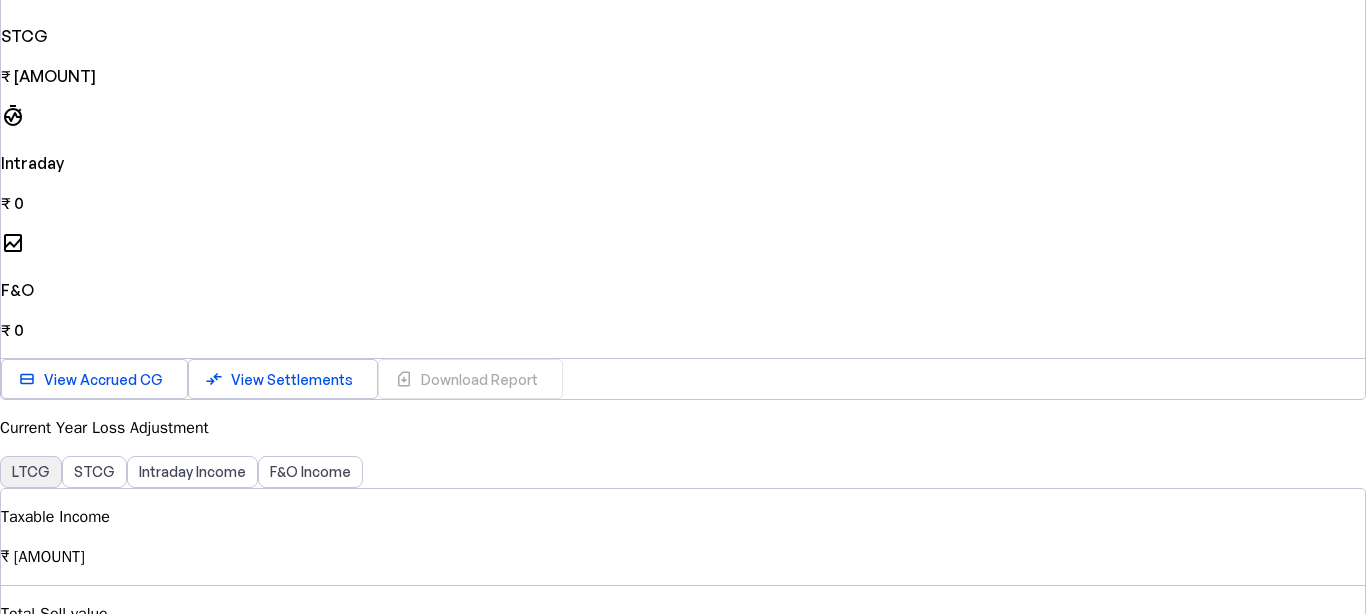 click on "LTCG" at bounding box center (31, 472) 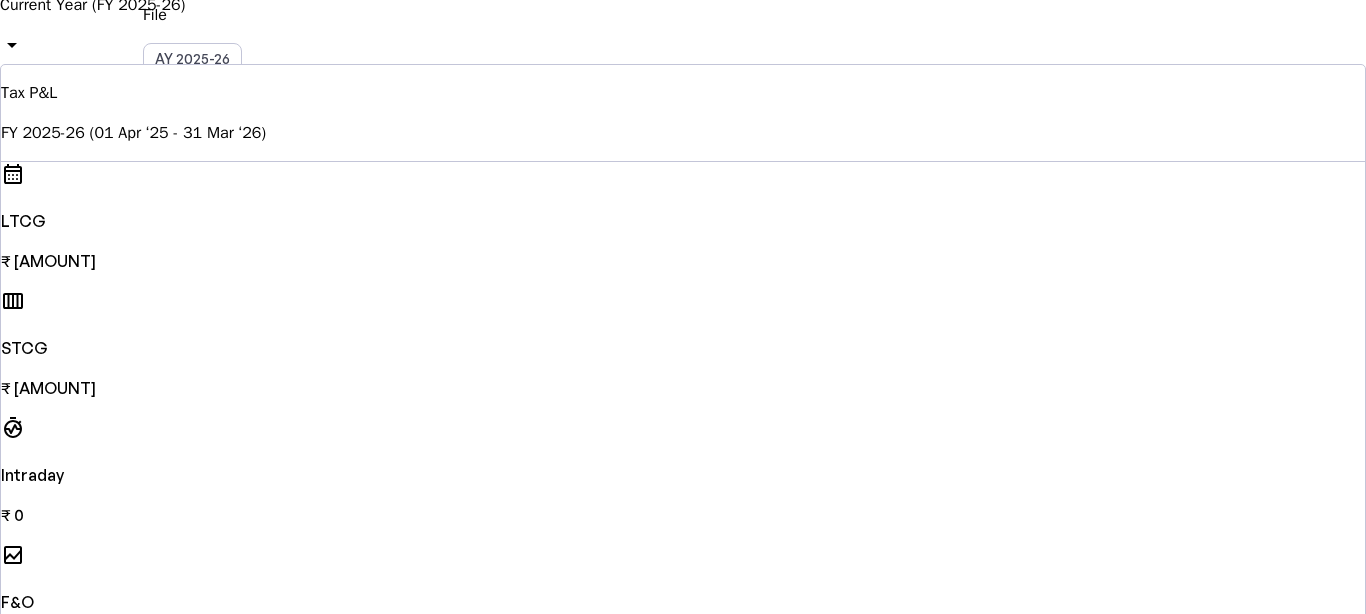 scroll, scrollTop: 0, scrollLeft: 0, axis: both 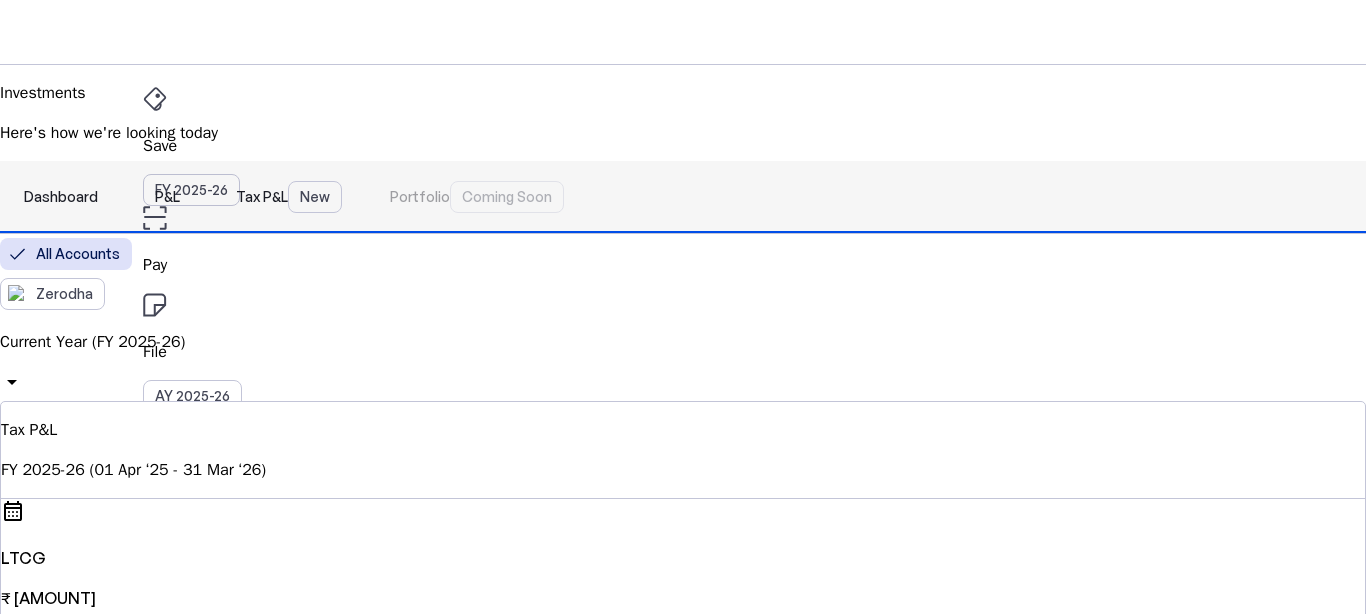click on "Dashboard" at bounding box center [61, 197] 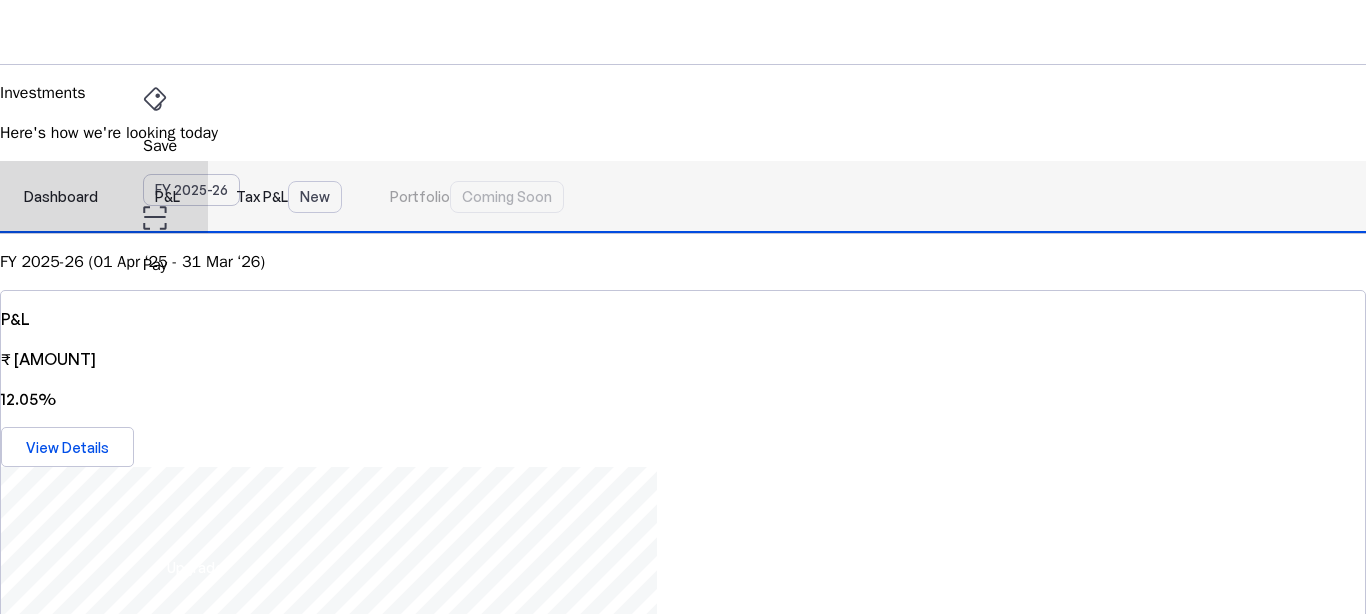 click on "P&L" at bounding box center (167, 197) 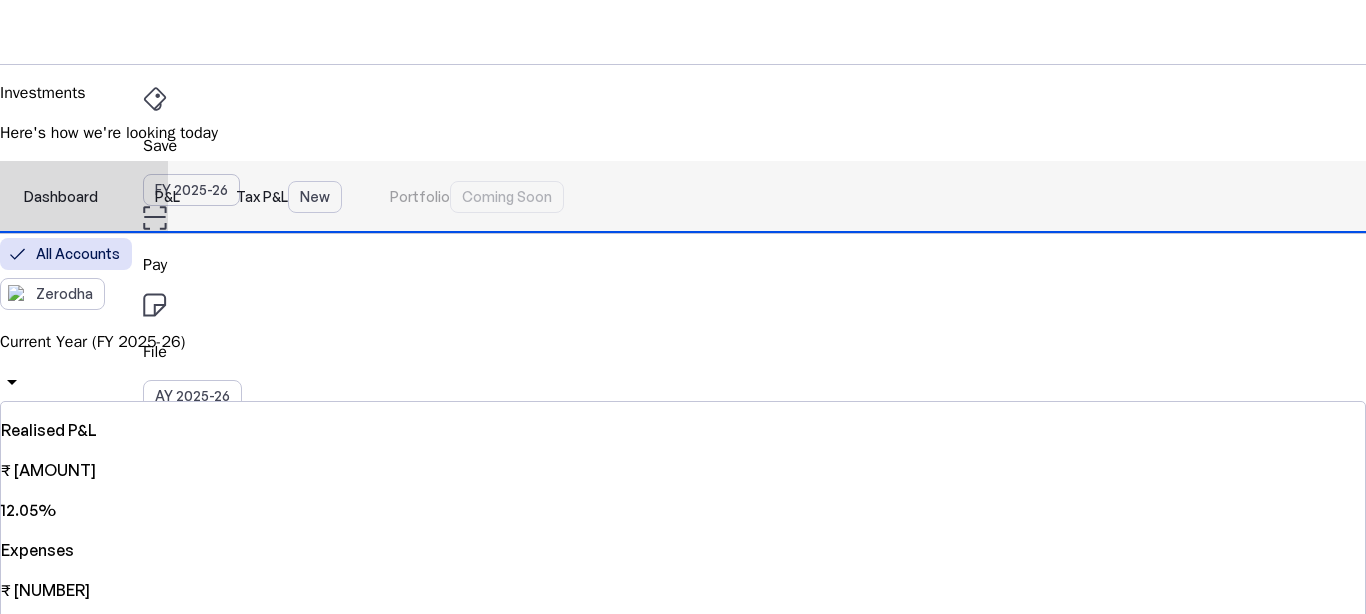 click on "Dashboard" at bounding box center [61, 197] 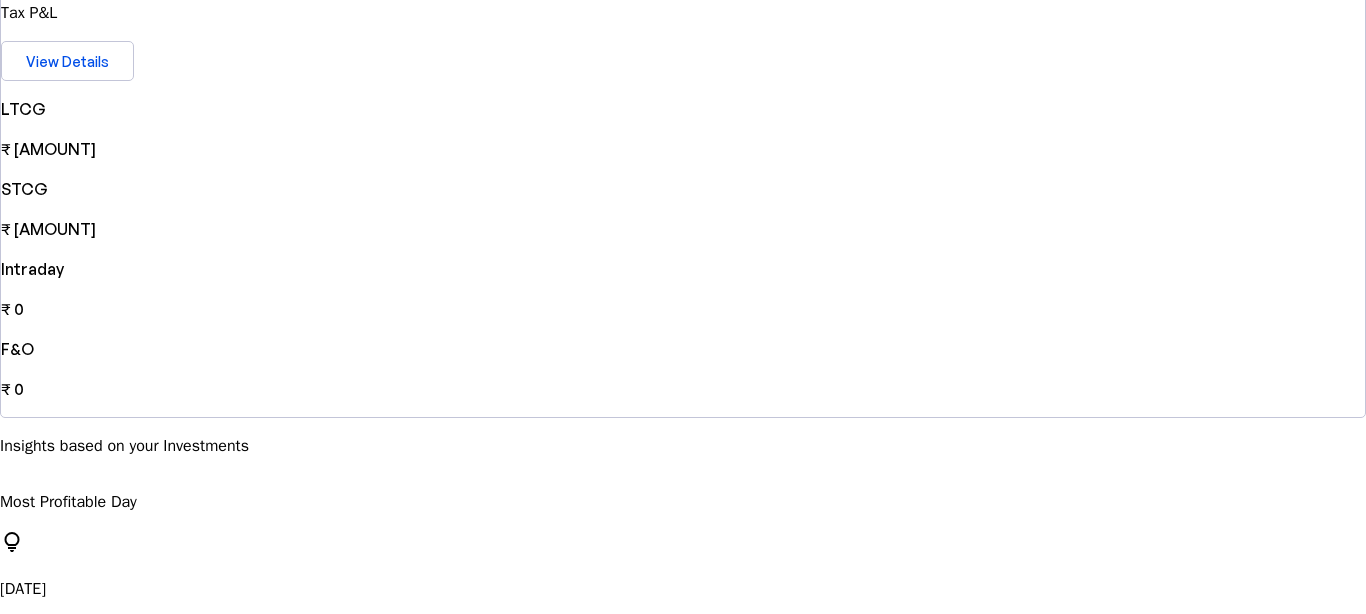 scroll, scrollTop: 642, scrollLeft: 0, axis: vertical 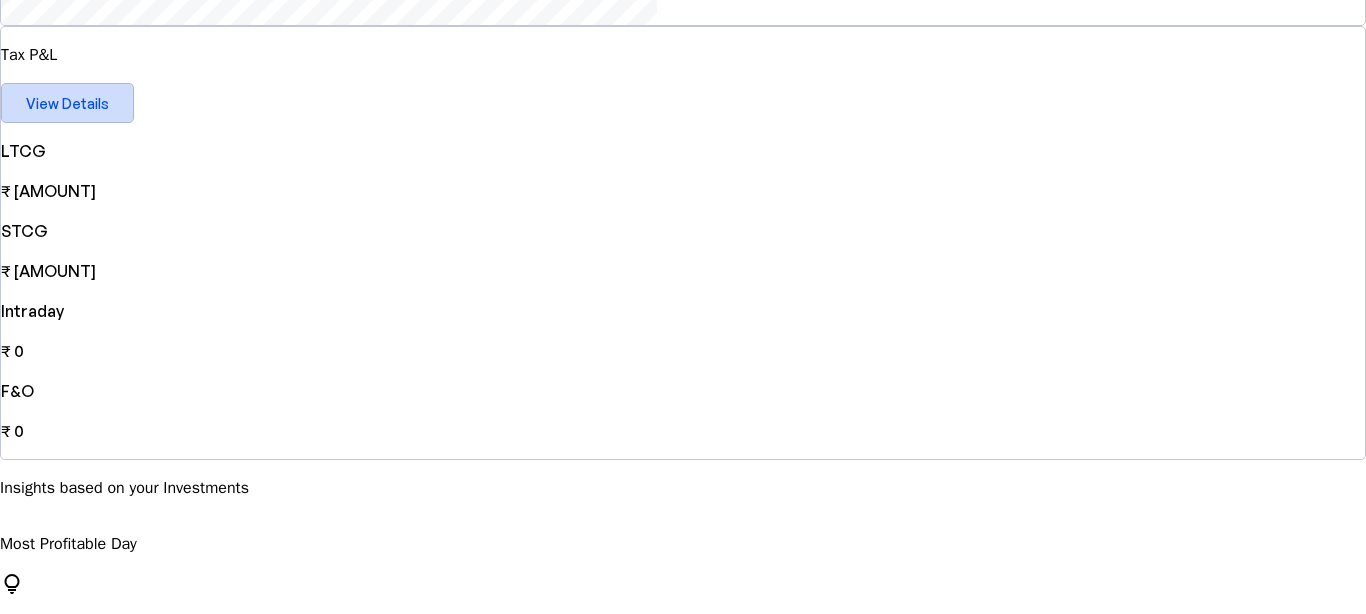 click on "View Details" at bounding box center [67, 103] 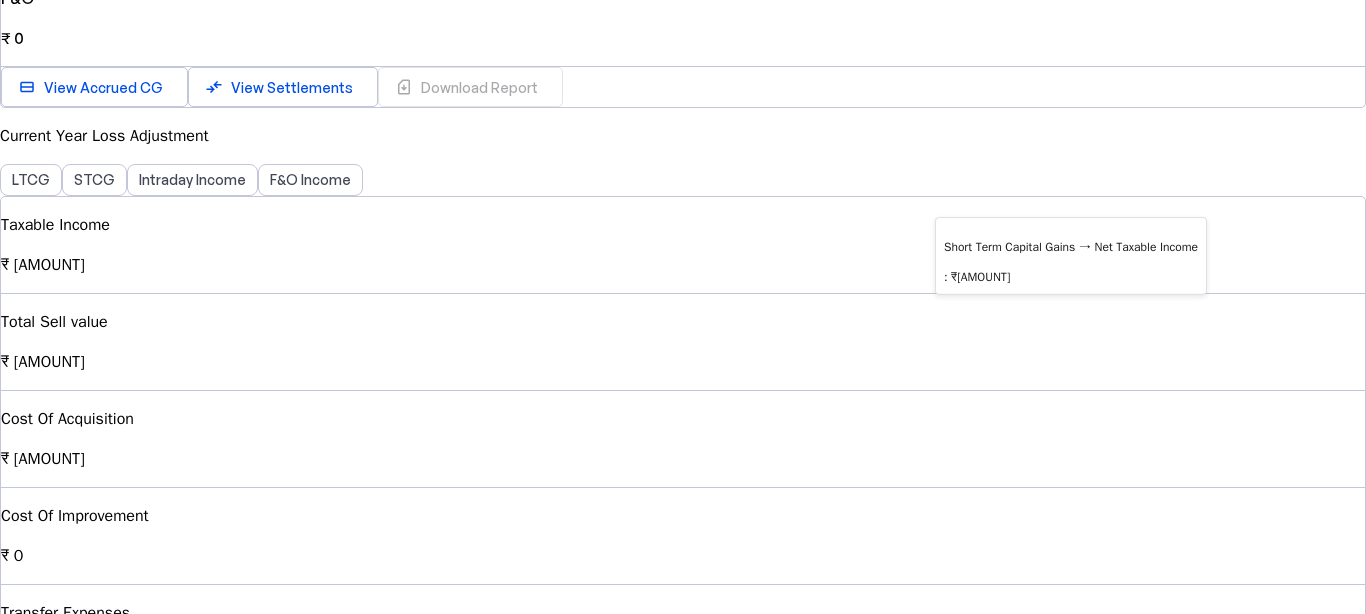 scroll, scrollTop: 949, scrollLeft: 0, axis: vertical 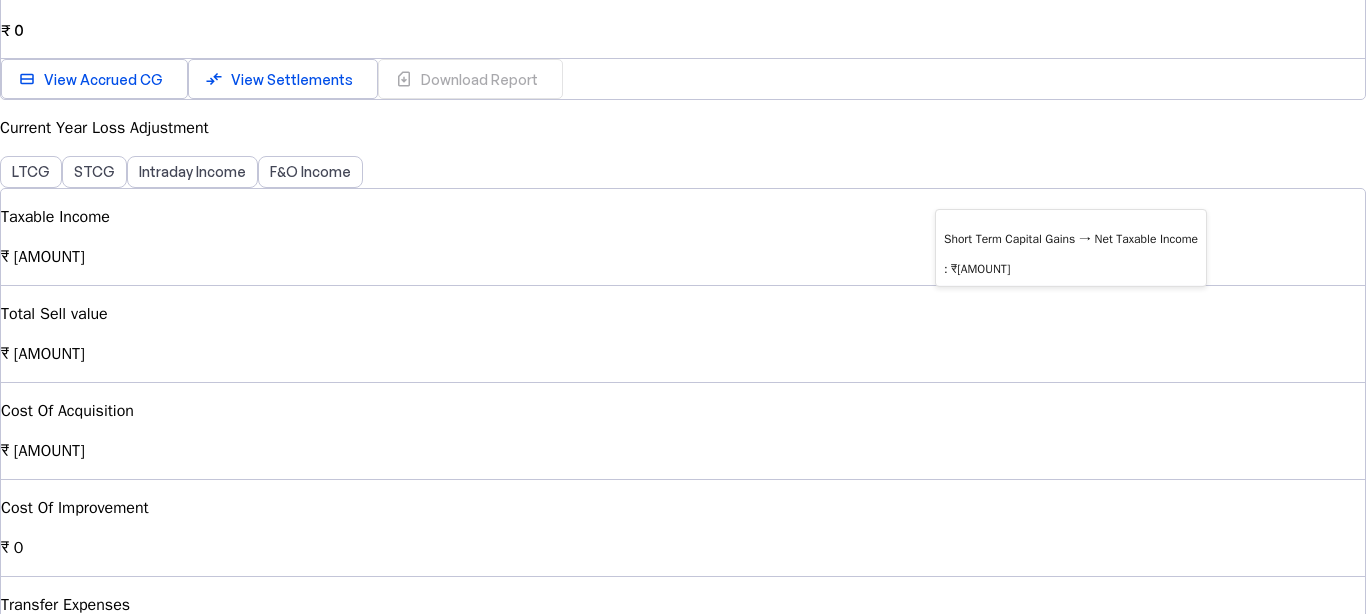 click at bounding box center (240, 1395) 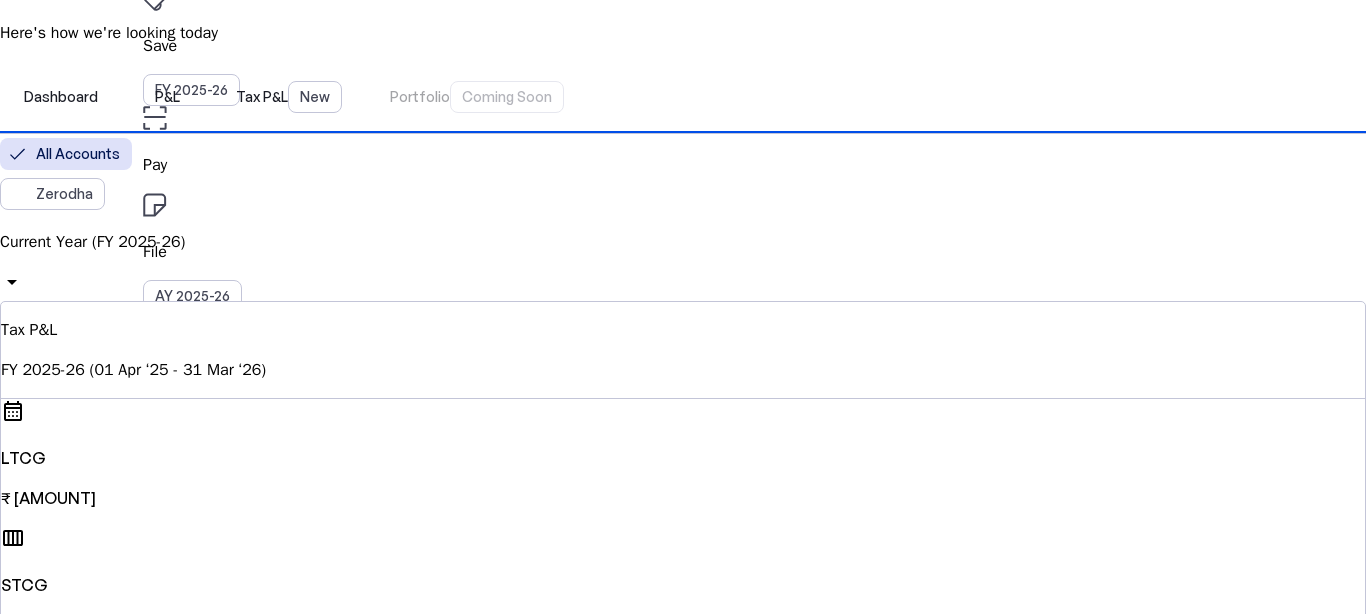 scroll, scrollTop: 95, scrollLeft: 0, axis: vertical 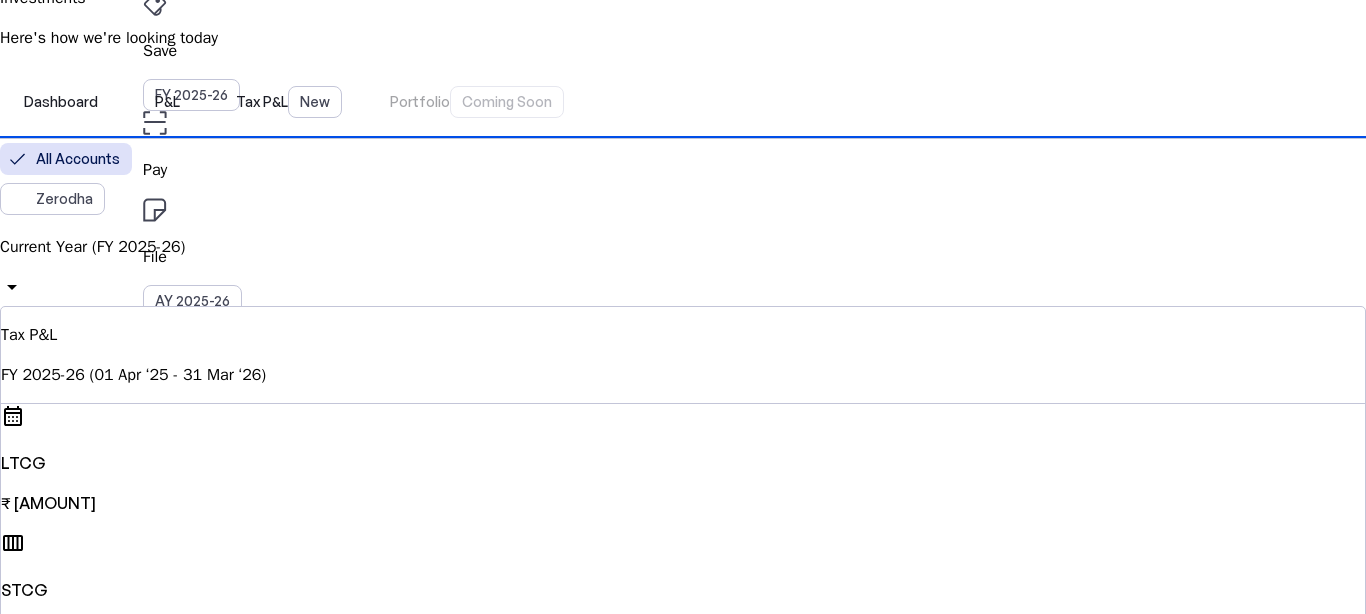 click on "Investments Here's how we're looking today  Dashboard   P&L   Tax P&L  New  Portfolio  Coming Soon All Accounts  Zerodha   Current Year (FY [YEAR]-[YEAR])   arrow_drop_down  Tax P&L FY [YEAR]-[YEAR] ([DATE] - [DATE]) calendar_month LTCG ₹ [NUMBER] calendar_view_week STCG ₹ [NUMBER] avg_time Intraday ₹ 0 bid_landscape F&O ₹ 0 view_stream  View Accrued CG  compare_arrows  View Settlements  sim_card_download  Download Report  Current Year Loss Adjustment LTCG STCG Intraday Income F&O Income Taxable Income ₹ [NUMBER] Total Sell value ₹ [NUMBER]  Cost Of Acquisition ₹ [NUMBER]  Cost Of Improvement ₹ 0  Transfer Expenses ₹ [NUMBER]  Loss Set-Off  Long Term Capital Loss  ₹ 0   Short Term Capital Loss  ₹ 0   Intraday Loss  ₹ 0  F&O Loss  ₹ 0 Net Taxable Income ₹ [NUMBER] Short Term Capital Gains Net Taxable Income Long Term Capital Gains LTCG Loss Adjustment Long Term Capital Gains can be setoff only against any Short Term Capital losses and any losses made in F&O Net Tax P&L Net Taxable Income" at bounding box center (683, 2202) 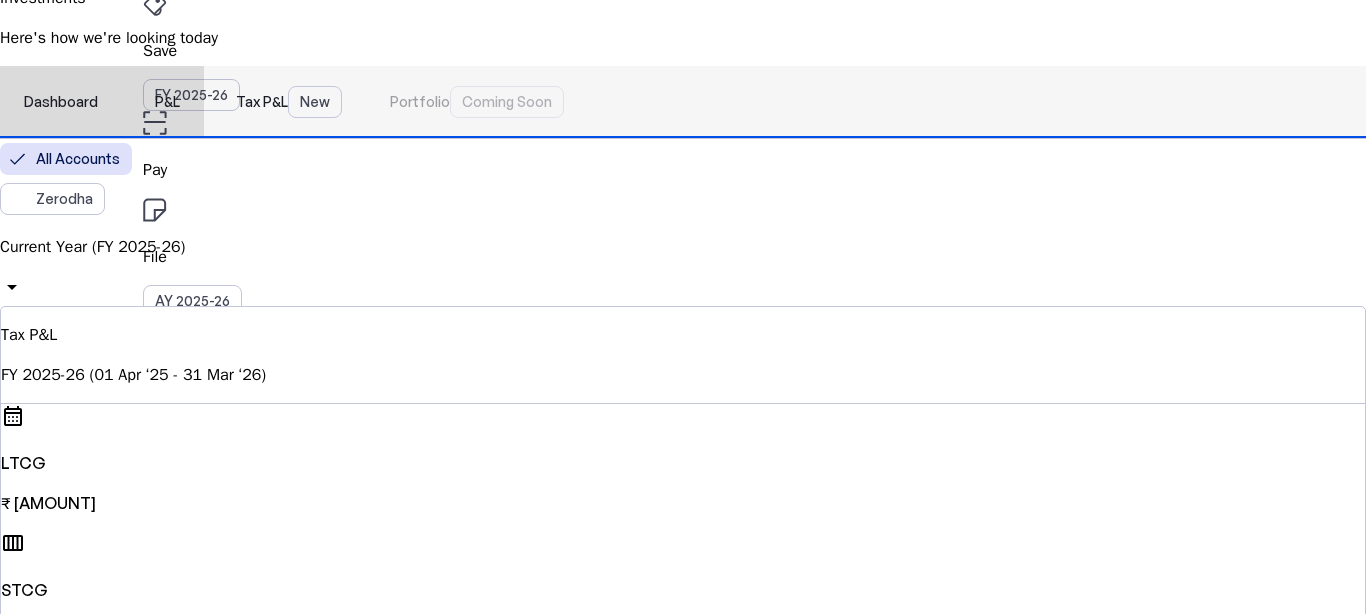 click on "P&L" at bounding box center (167, 102) 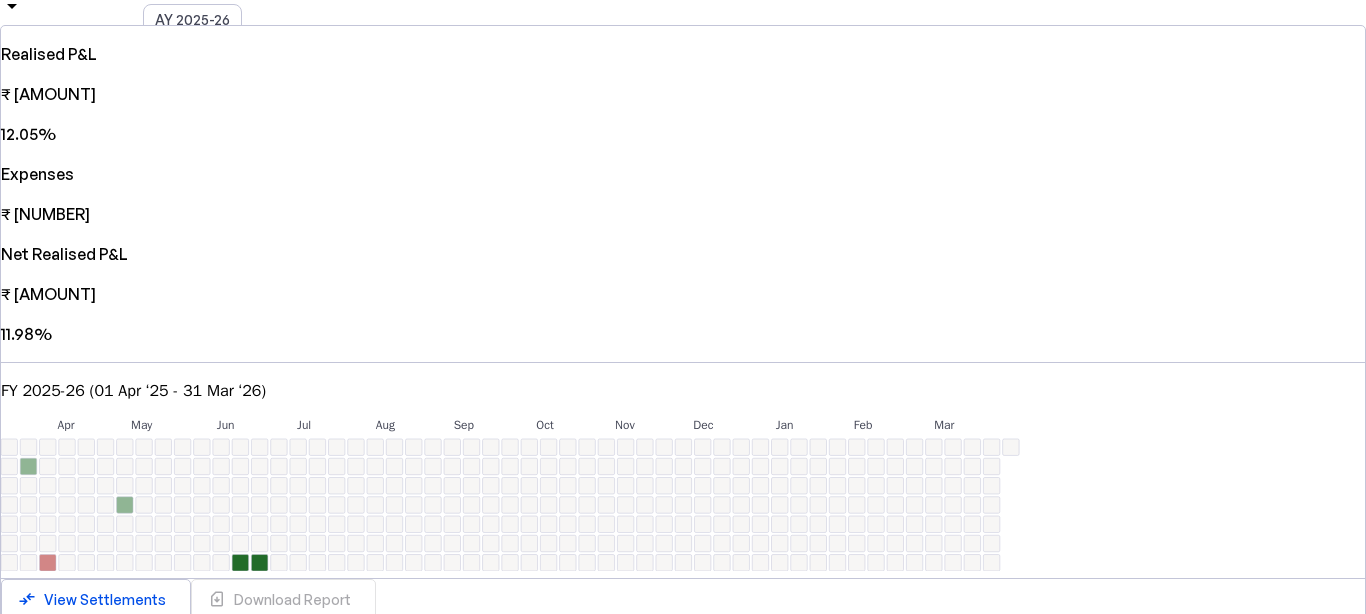 scroll, scrollTop: 373, scrollLeft: 0, axis: vertical 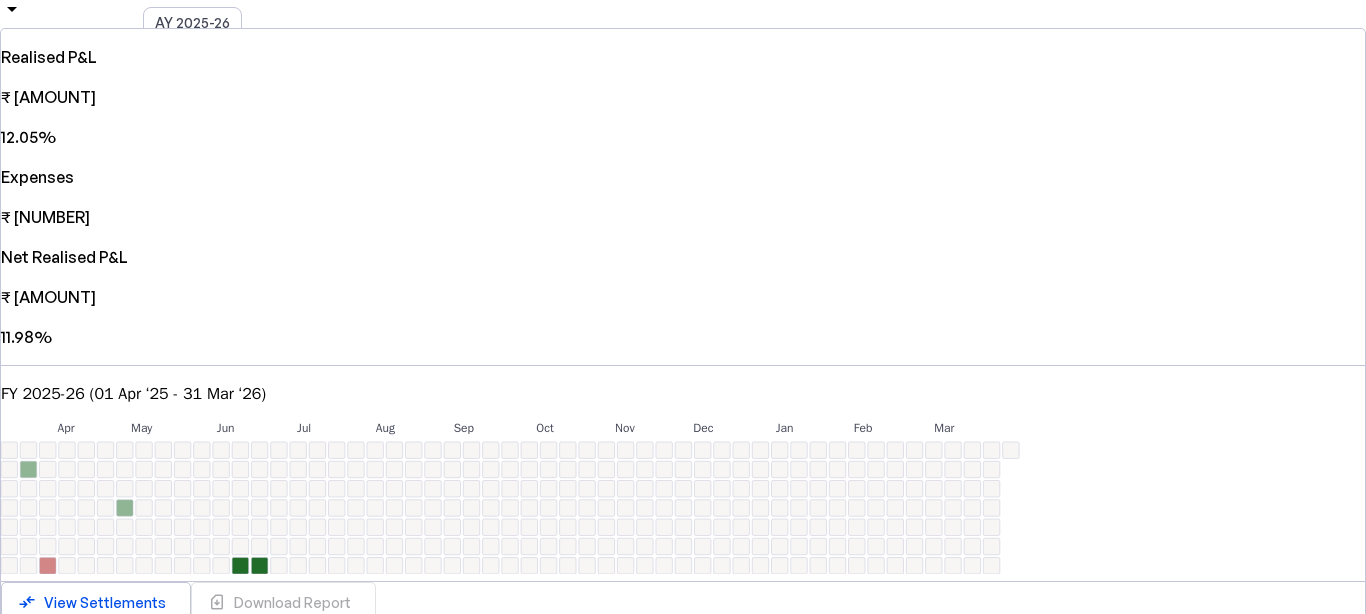 click on "+₹[AMOUNT] on [DATE]" at bounding box center (260, 566) 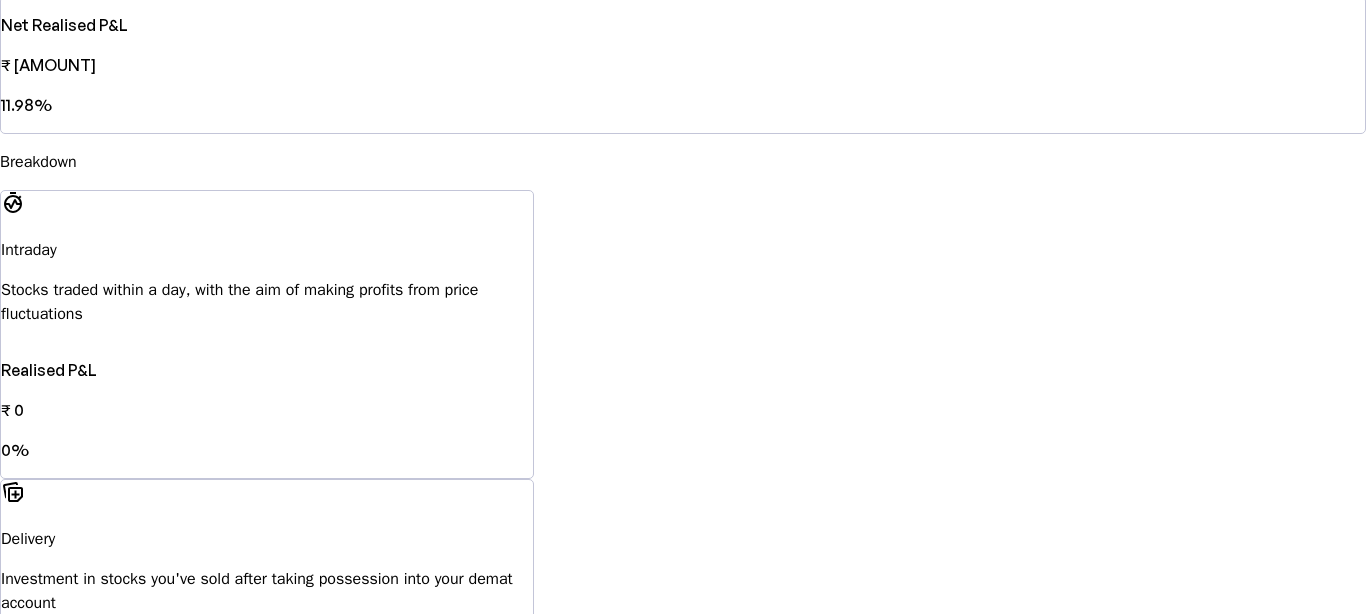 scroll, scrollTop: 820, scrollLeft: 0, axis: vertical 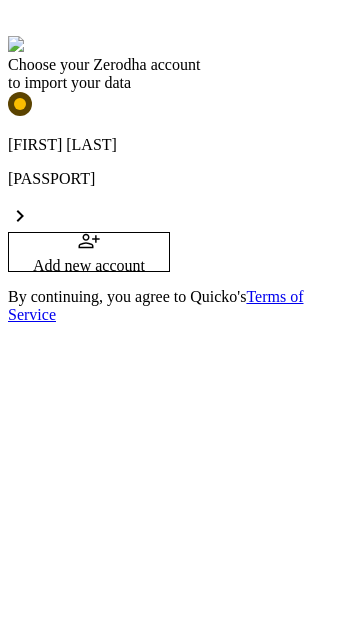 click on "Arulmozhivasagam Mugeshwaran" at bounding box center [180, 145] 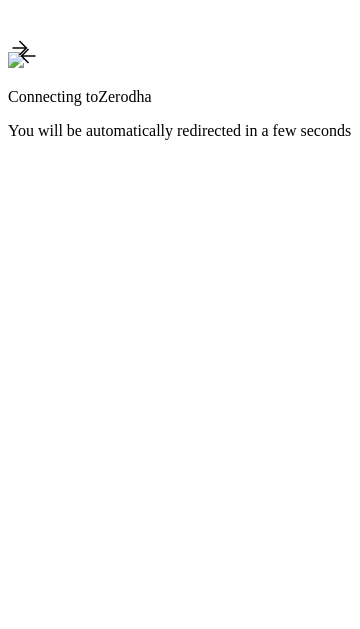 scroll, scrollTop: 0, scrollLeft: 0, axis: both 